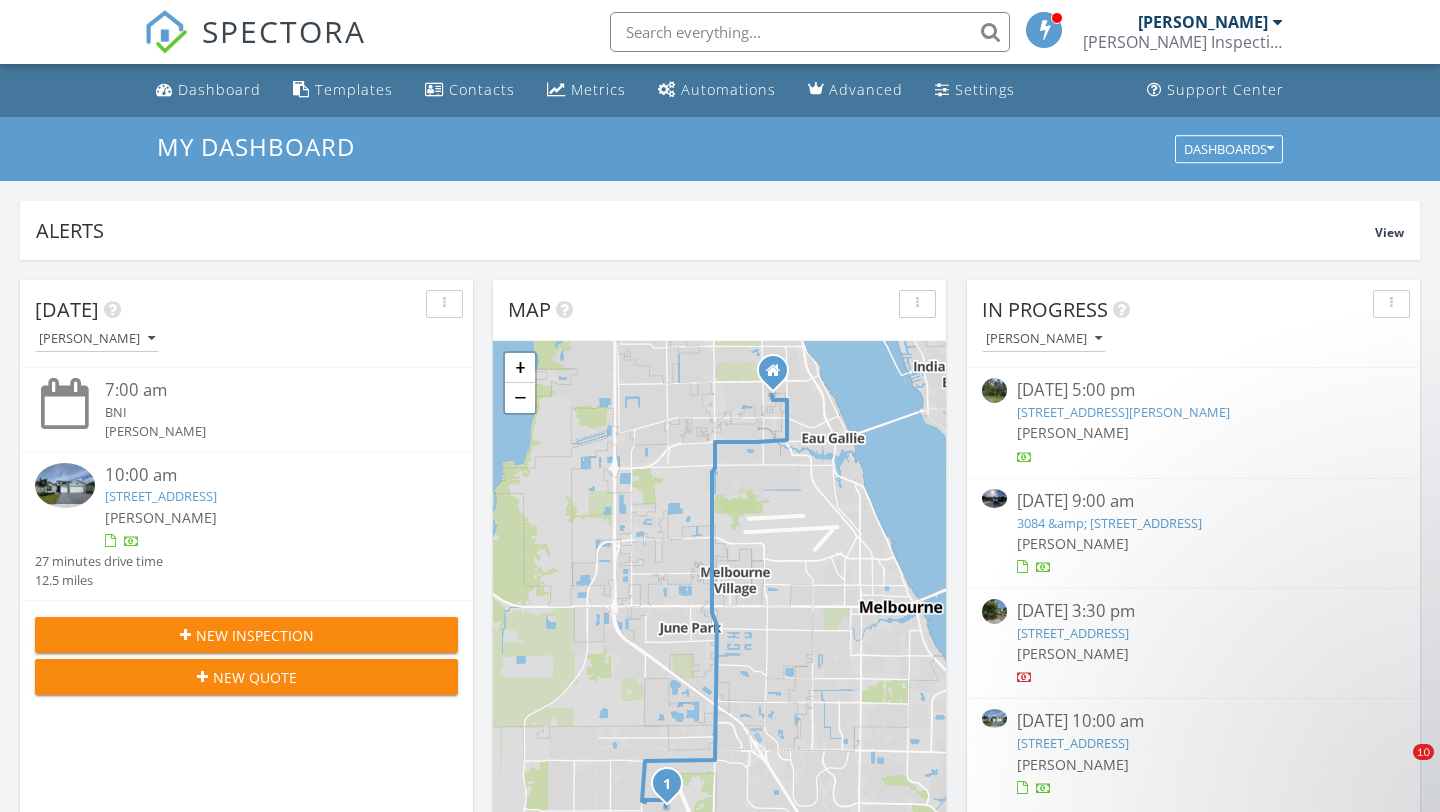scroll, scrollTop: 976, scrollLeft: 0, axis: vertical 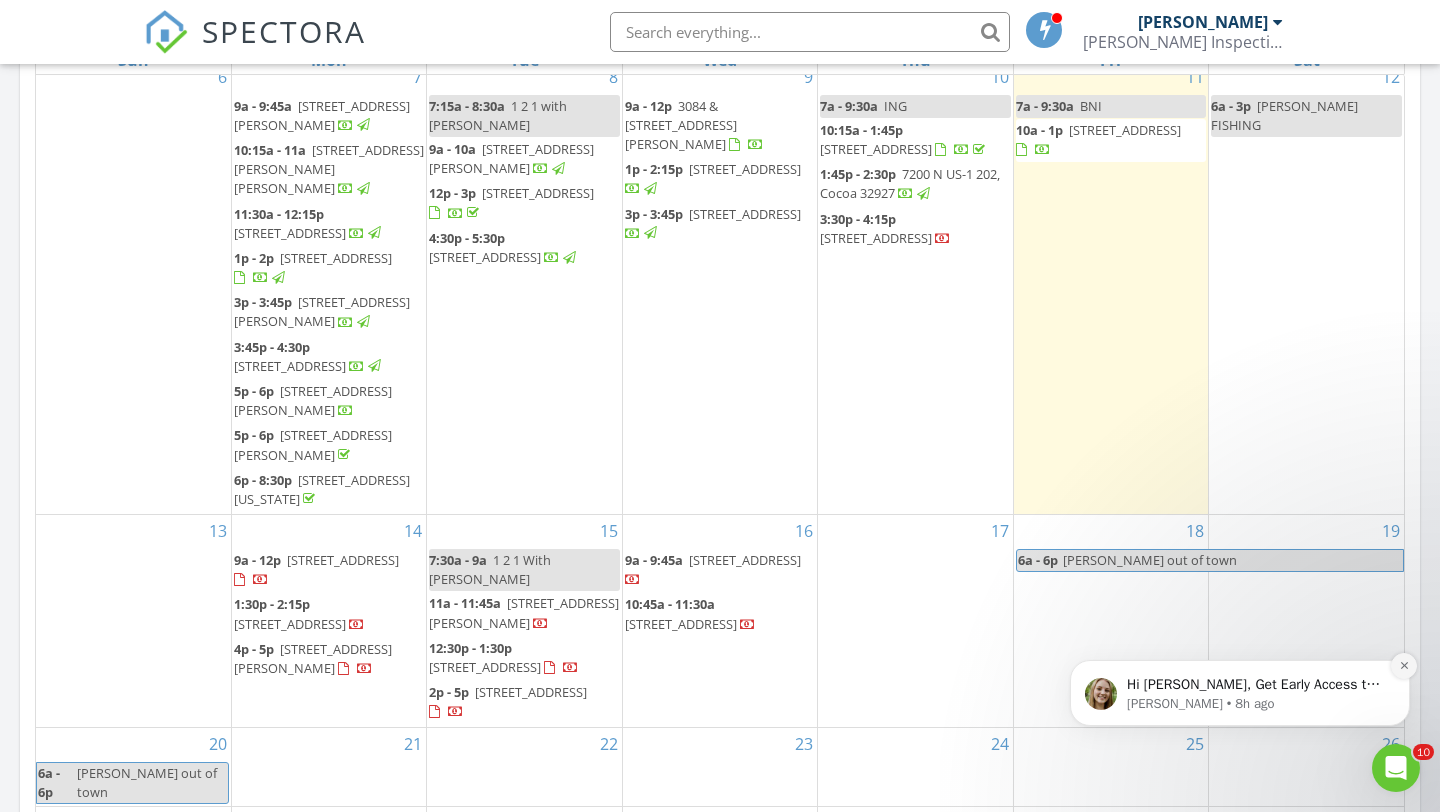 click 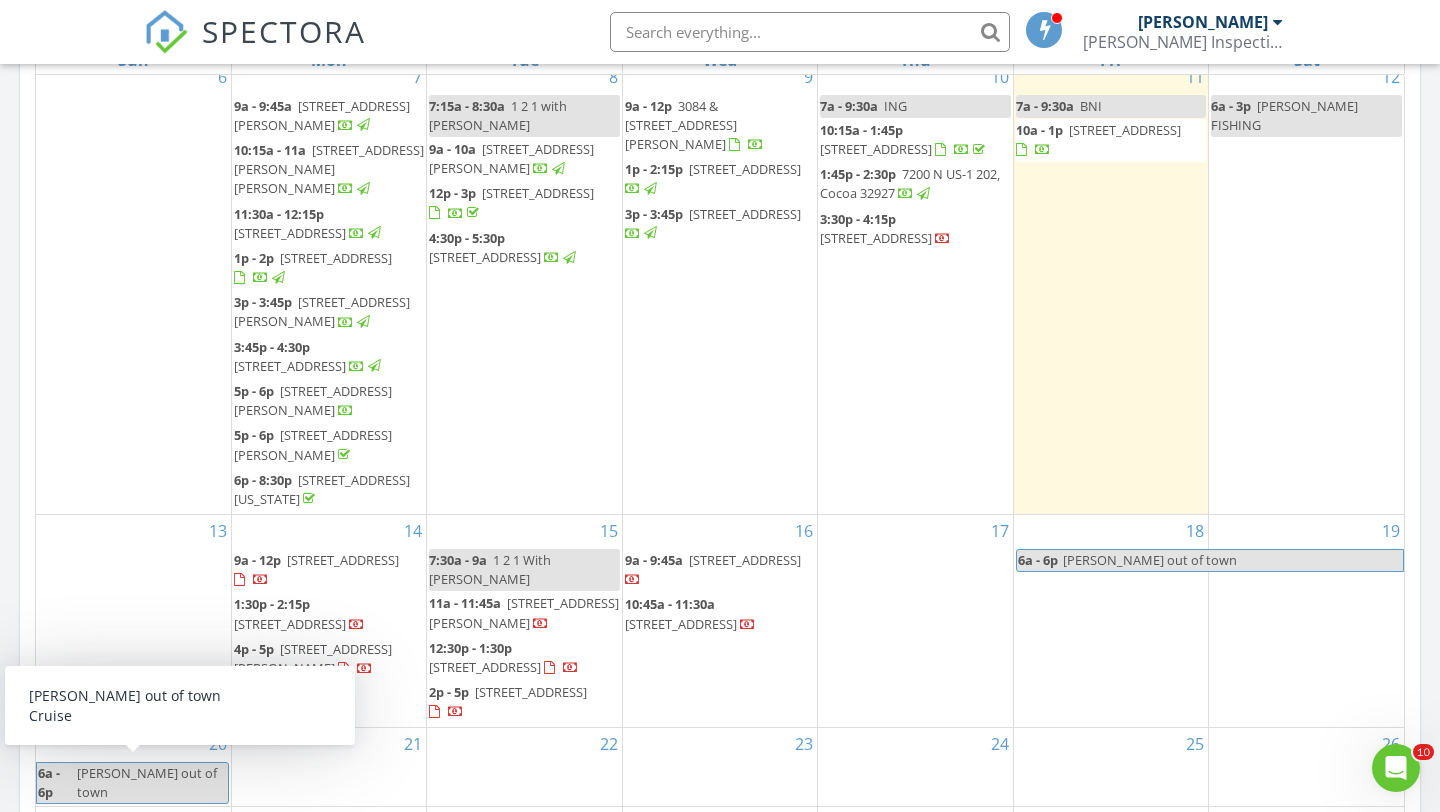 click on "14
9a - 12p
170 Paradise Blvd, Melbourne 32903
1:30p - 2:15p
6808 Whitetail Ct, Melbourne 32940
4p - 5p
4060 Savannahs Trail, Merritt Island 32953" at bounding box center (329, 620) 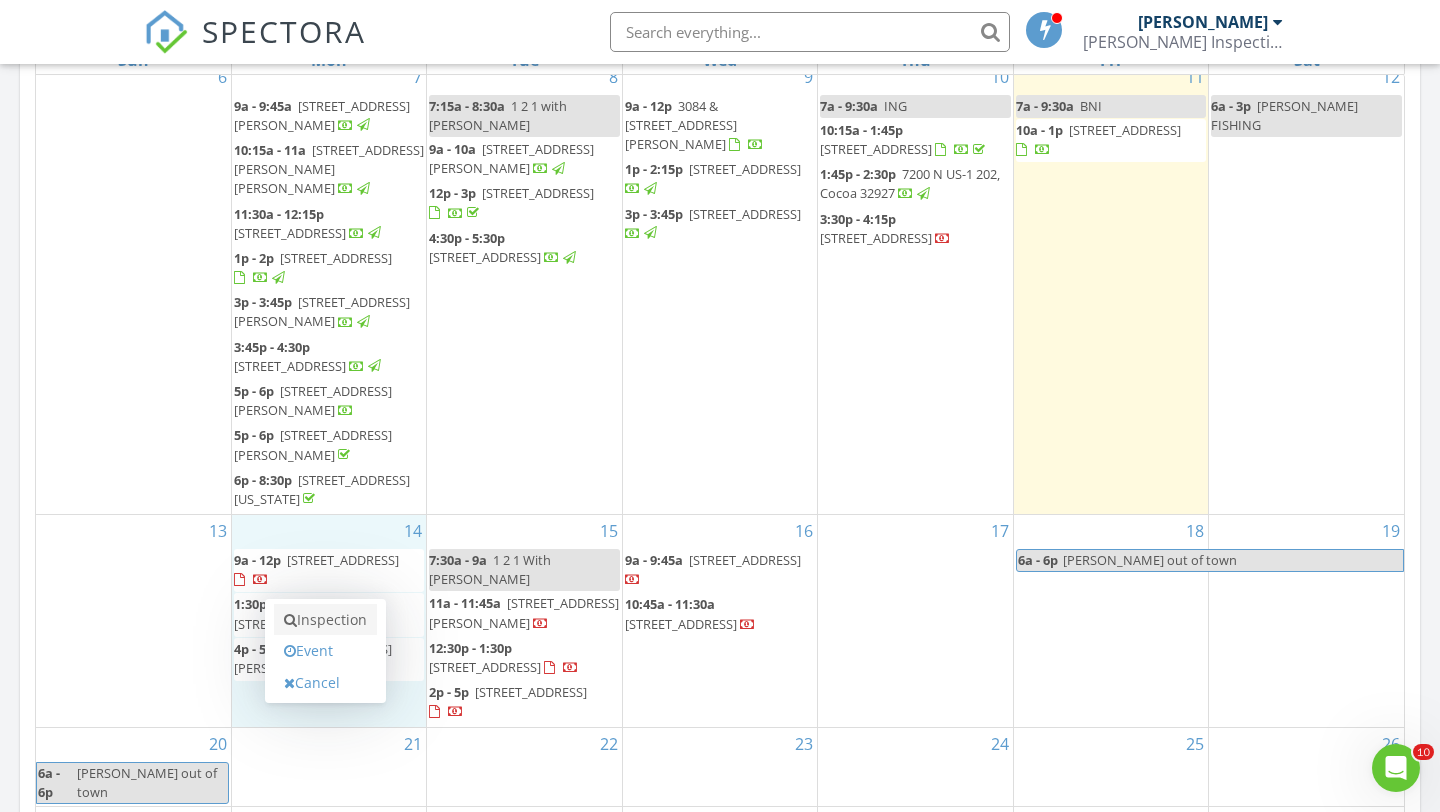 click on "Inspection" at bounding box center (325, 620) 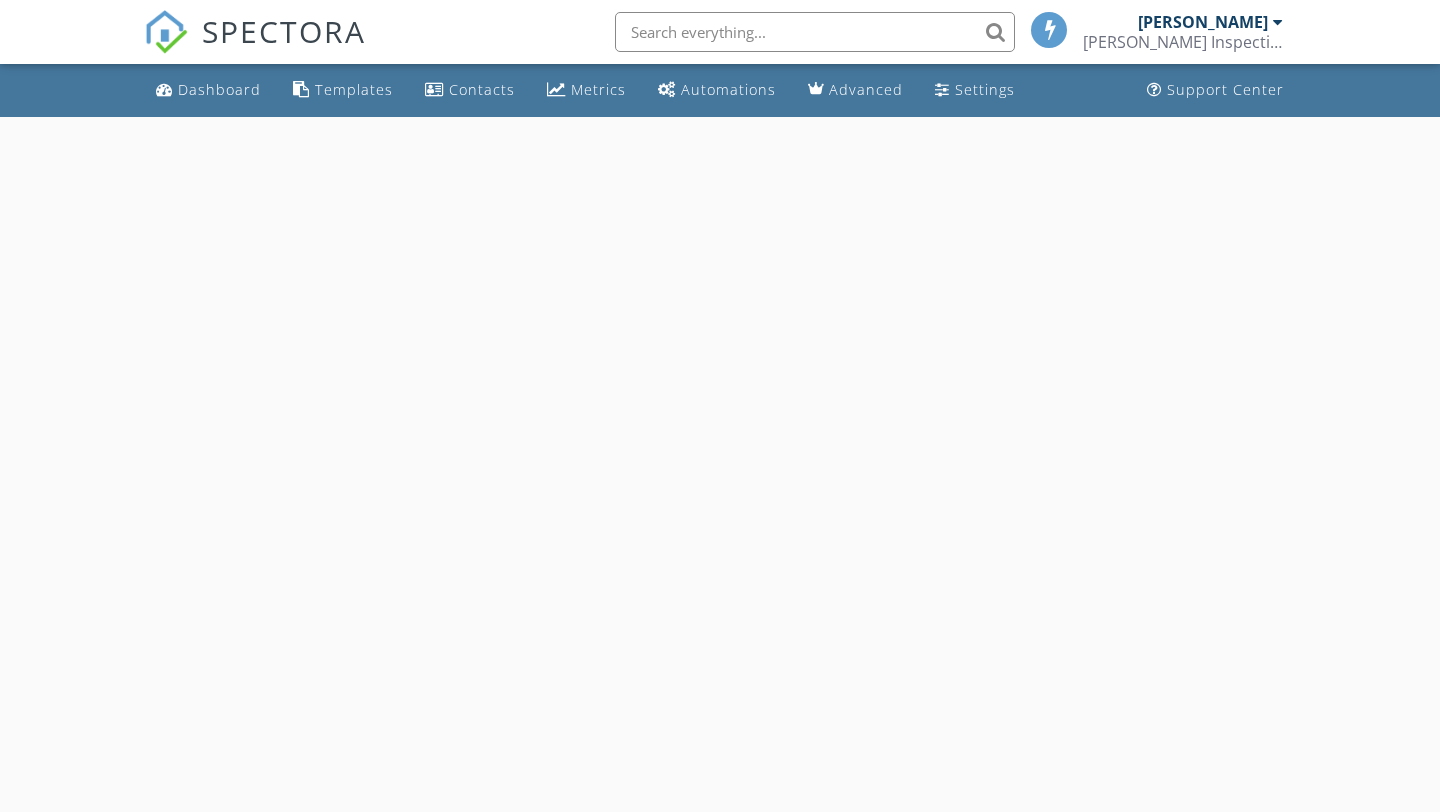scroll, scrollTop: 0, scrollLeft: 0, axis: both 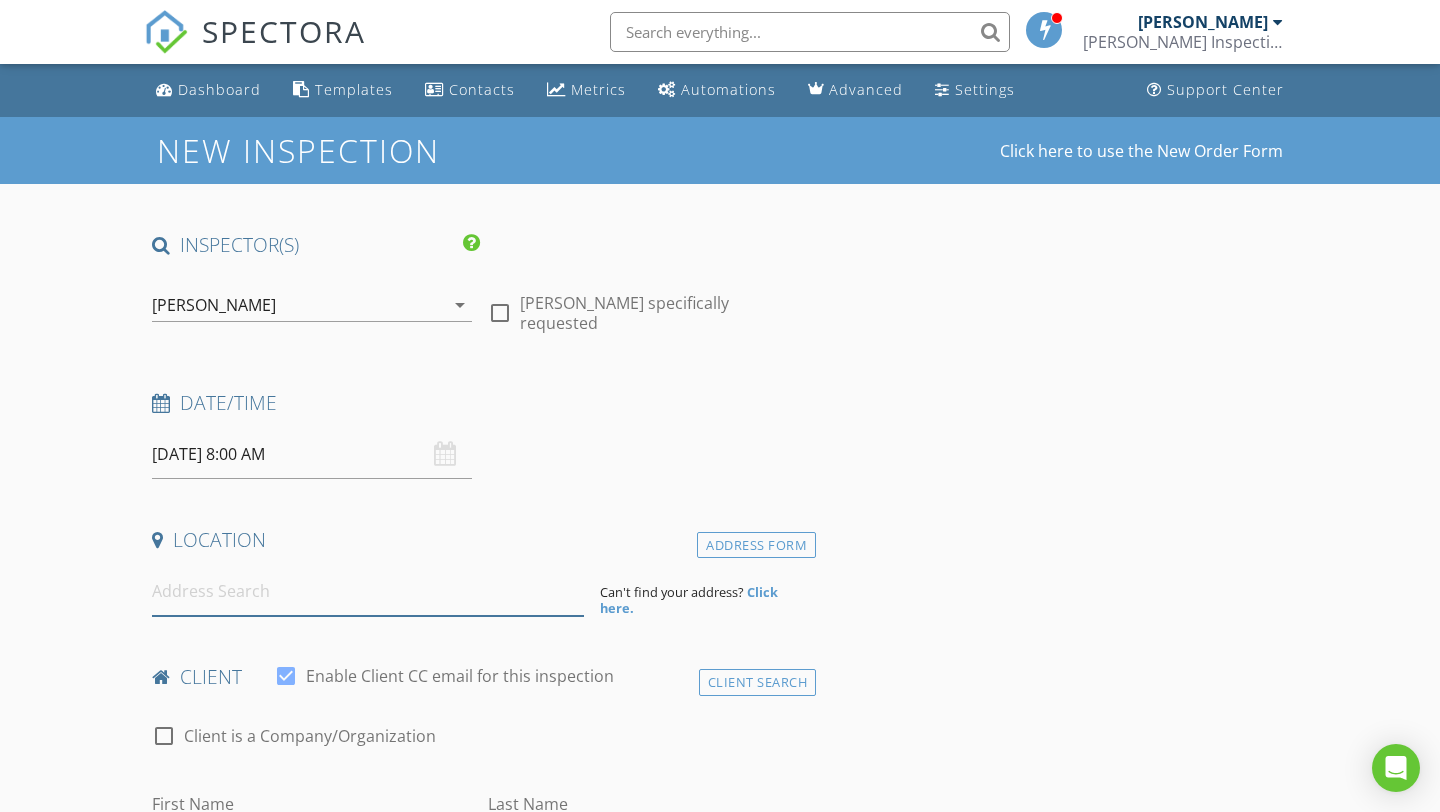click at bounding box center (368, 591) 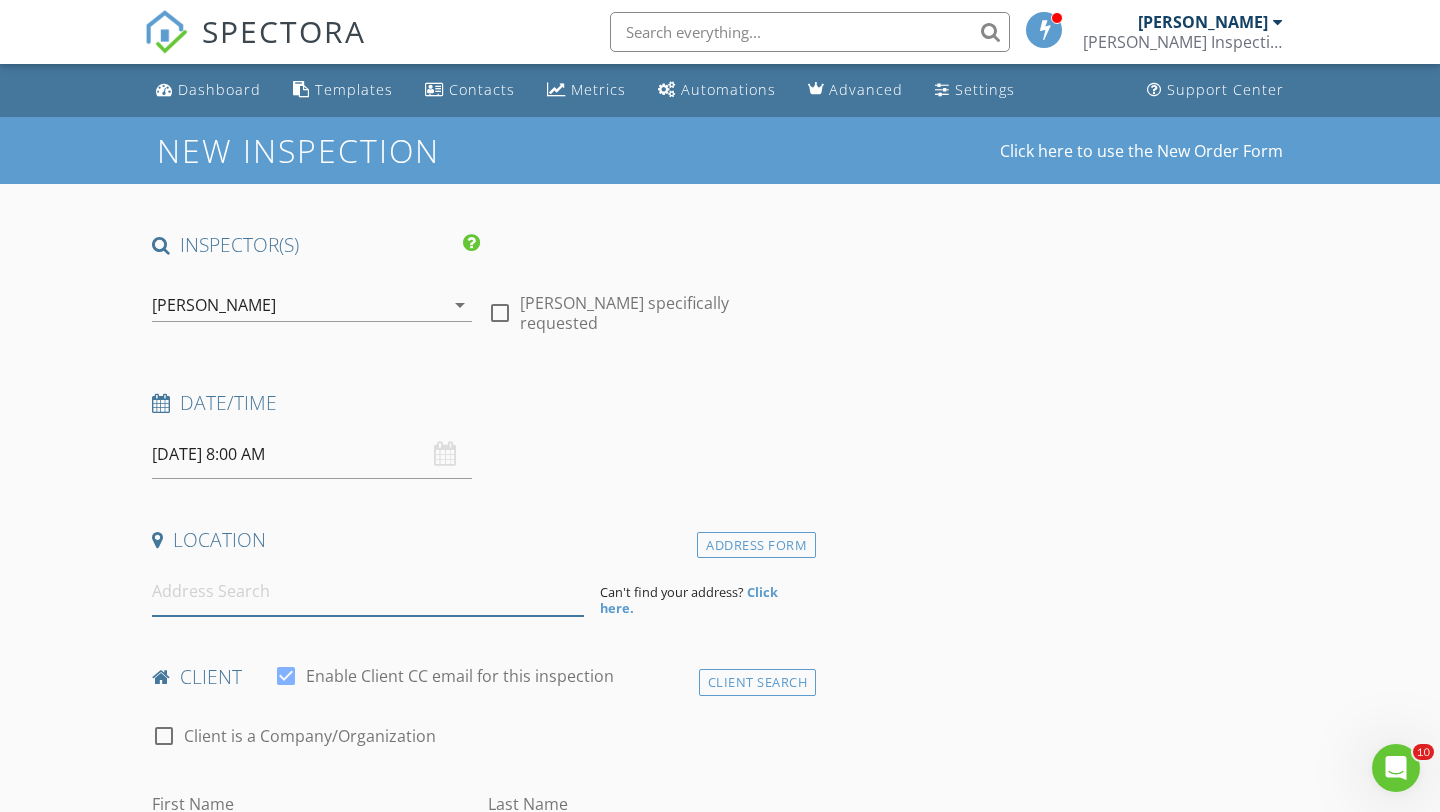 scroll, scrollTop: 0, scrollLeft: 0, axis: both 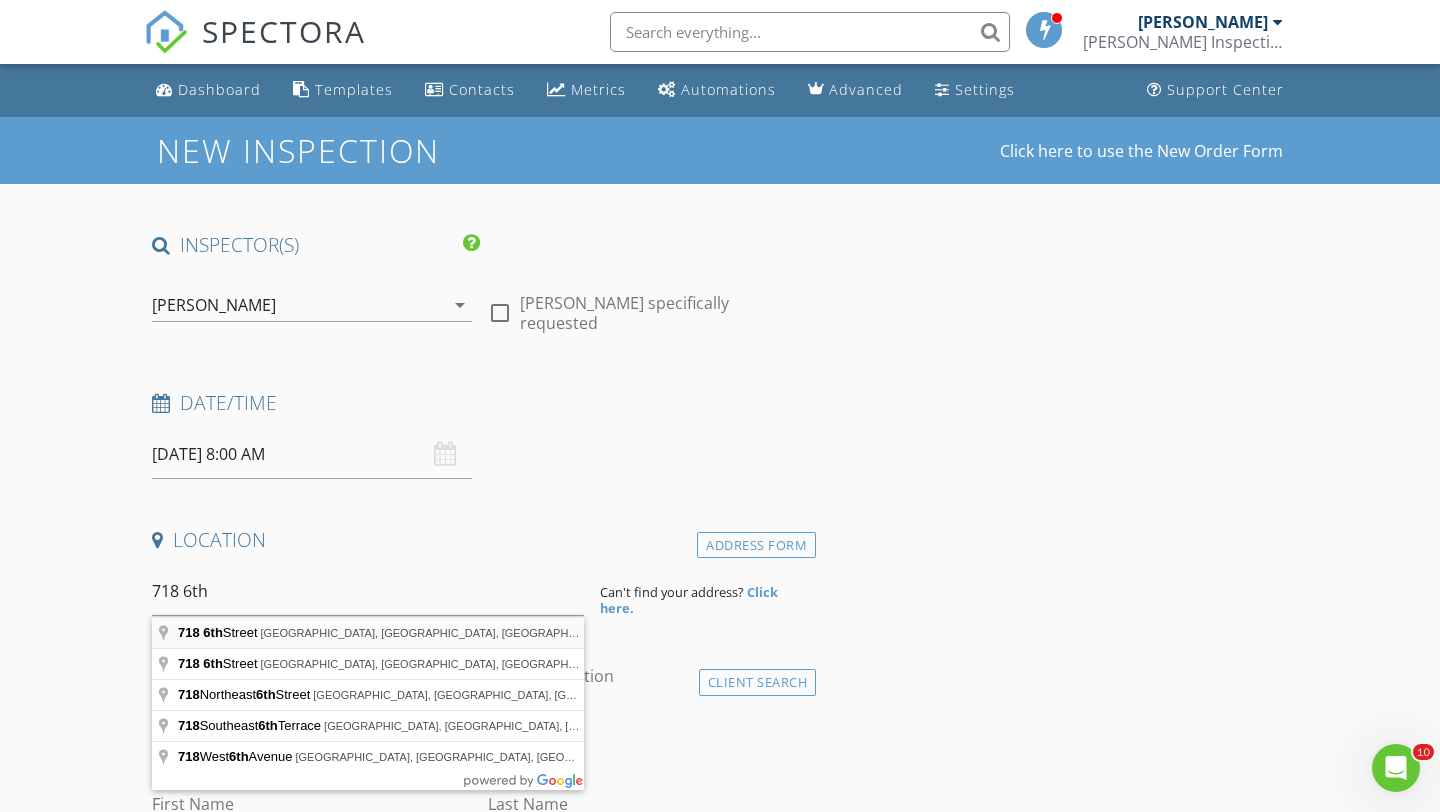 type on "718 6th Street, Merritt Island, FL, USA" 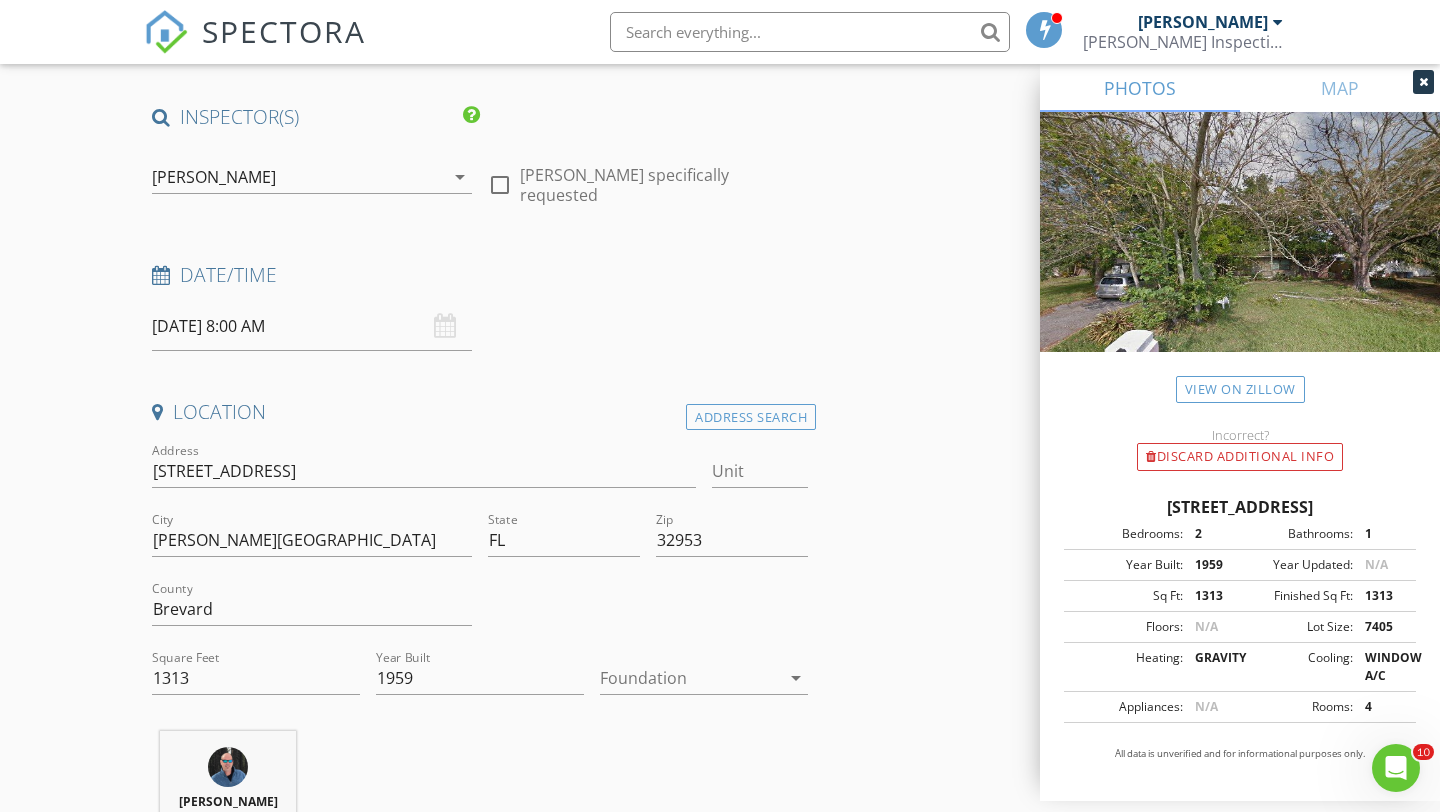 scroll, scrollTop: 145, scrollLeft: 0, axis: vertical 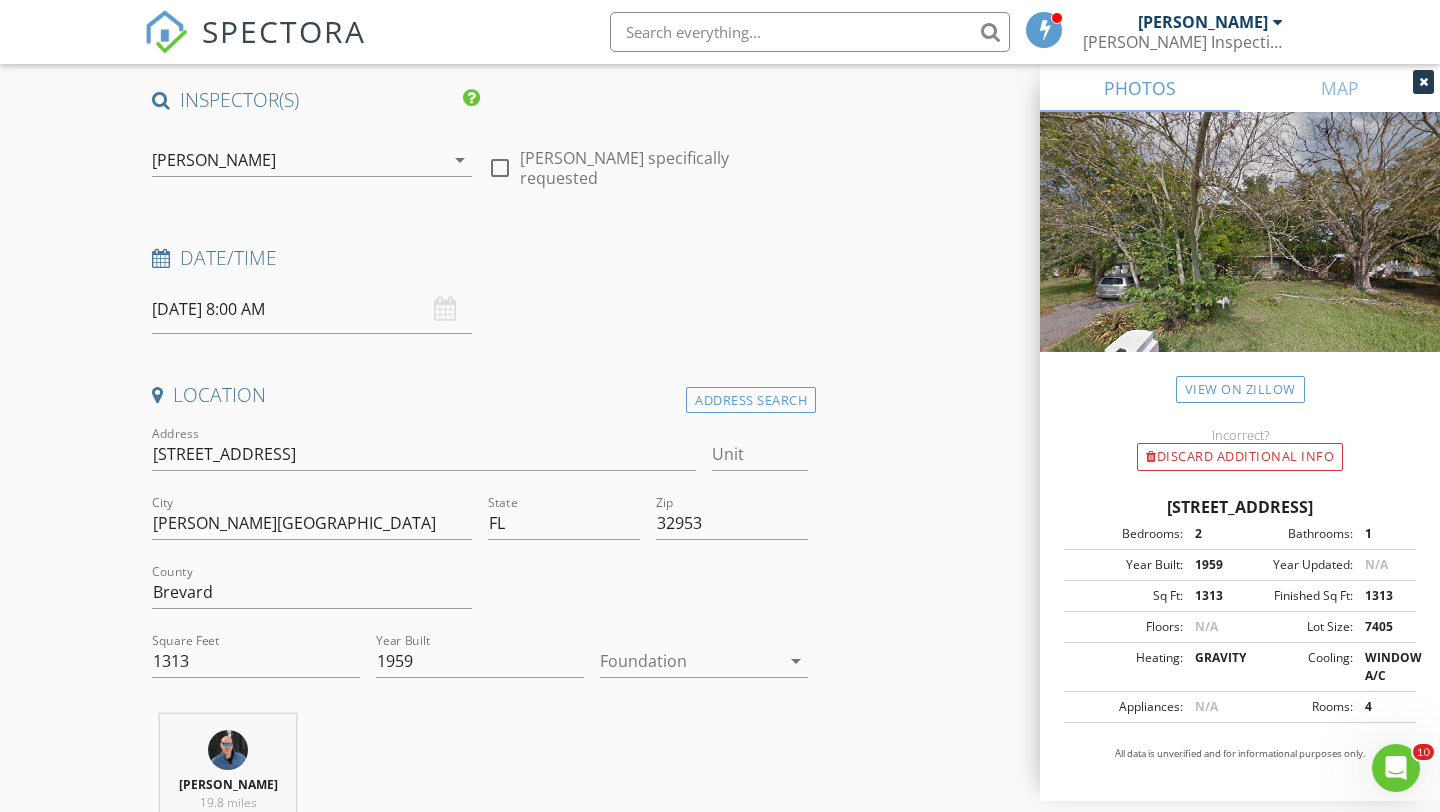 click at bounding box center [690, 661] 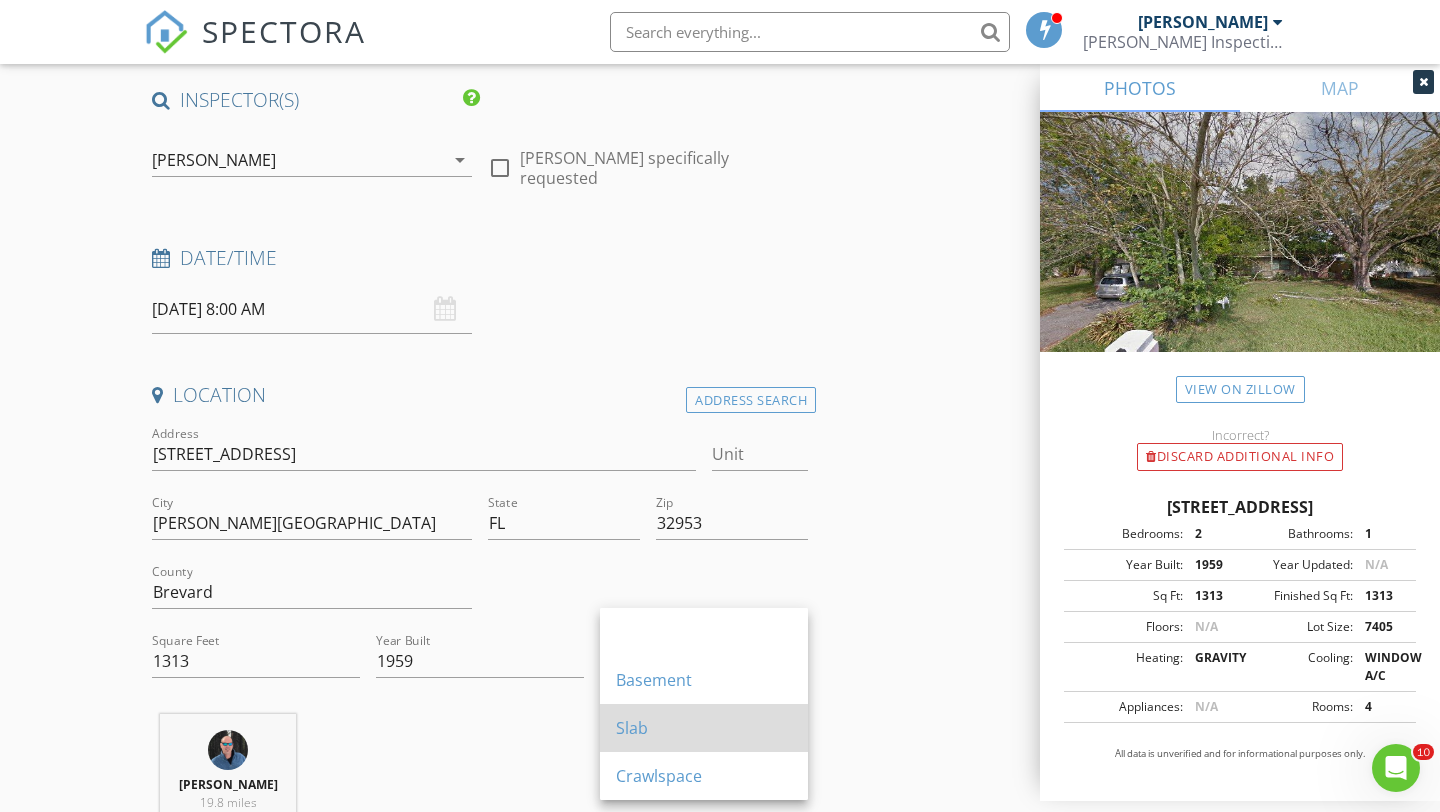 click on "Slab" at bounding box center [704, 728] 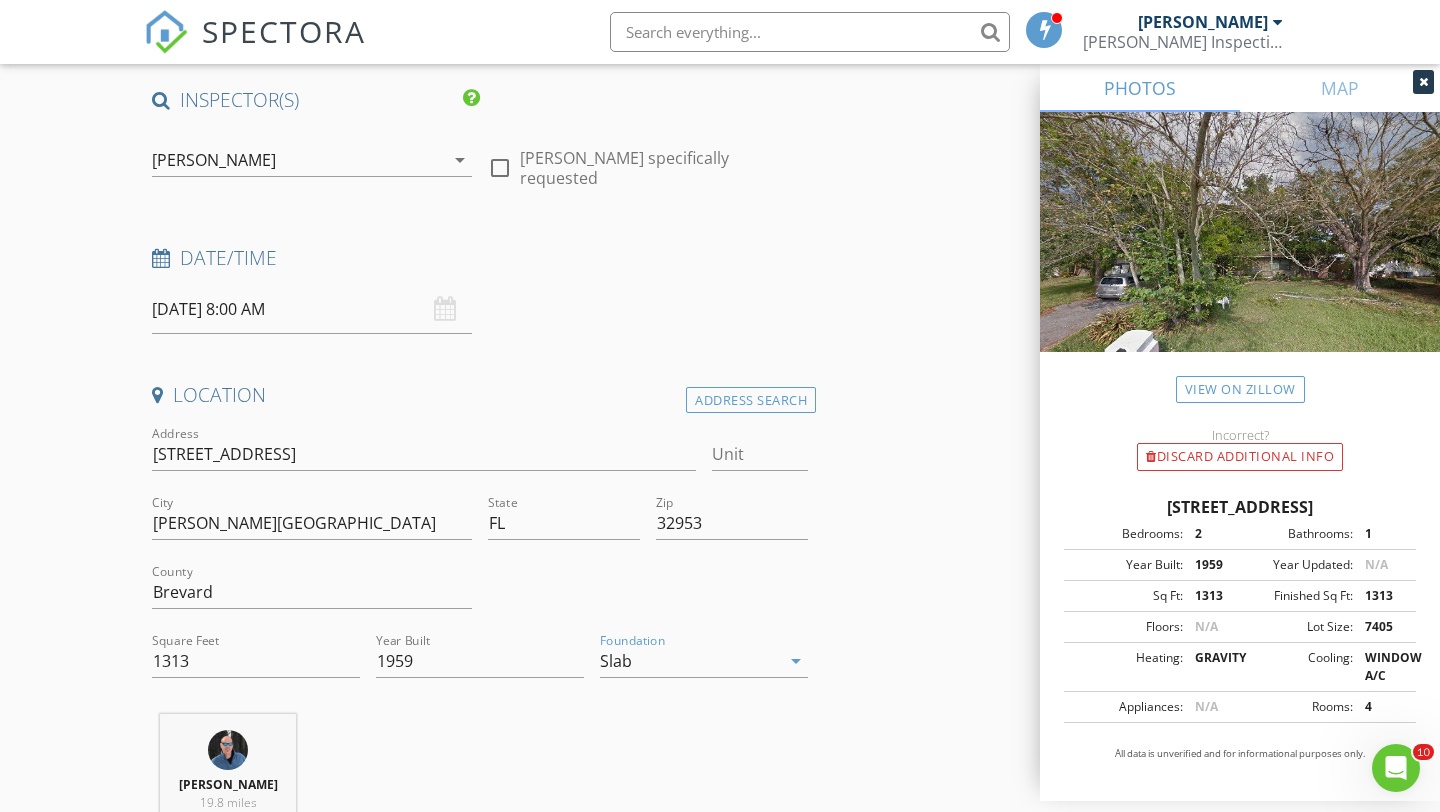 click on "INSPECTOR(S)
check_box   Allen Lucas   PRIMARY   Allen Lucas arrow_drop_down   check_box_outline_blank Allen Lucas specifically requested
Date/Time
07/14/2025 8:00 AM
Location
Address Search       Address 718 6th St   Unit   City Merritt Island   State FL   Zip 32953   County Brevard     Square Feet 1313   Year Built 1959   Foundation Slab arrow_drop_down     Allen Lucas     19.8 miles     (34 minutes)
client
check_box Enable Client CC email for this inspection   Client Search     check_box_outline_blank Client is a Company/Organization     First Name   Last Name   Email   CC Email   Phone           Notes   Private Notes
ADD ADDITIONAL client
SERVICES
check_box_outline_blank   Residential Home Inspection   check_box_outline_blank     check_box_outline_blank       4 Point" at bounding box center (720, 1726) 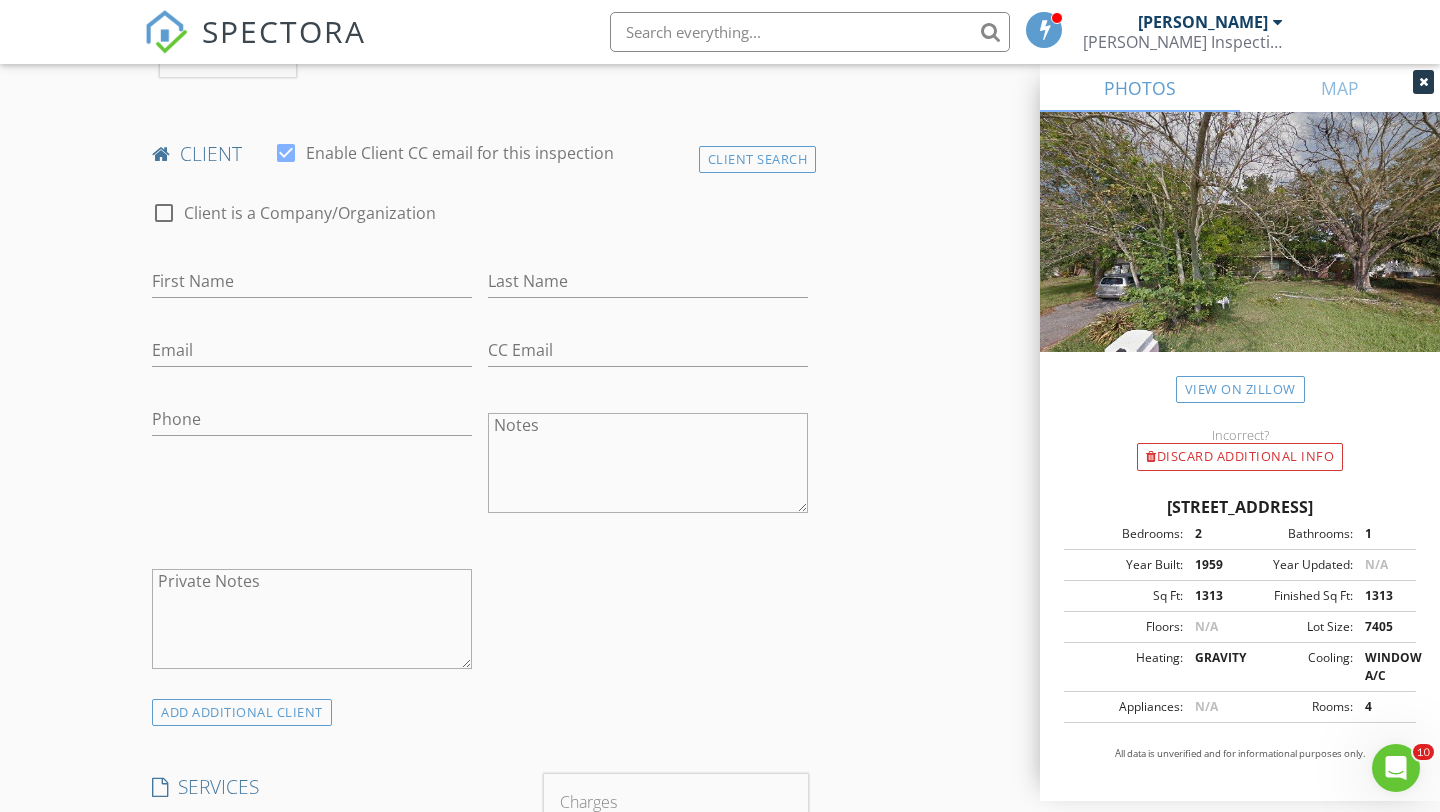 scroll, scrollTop: 936, scrollLeft: 0, axis: vertical 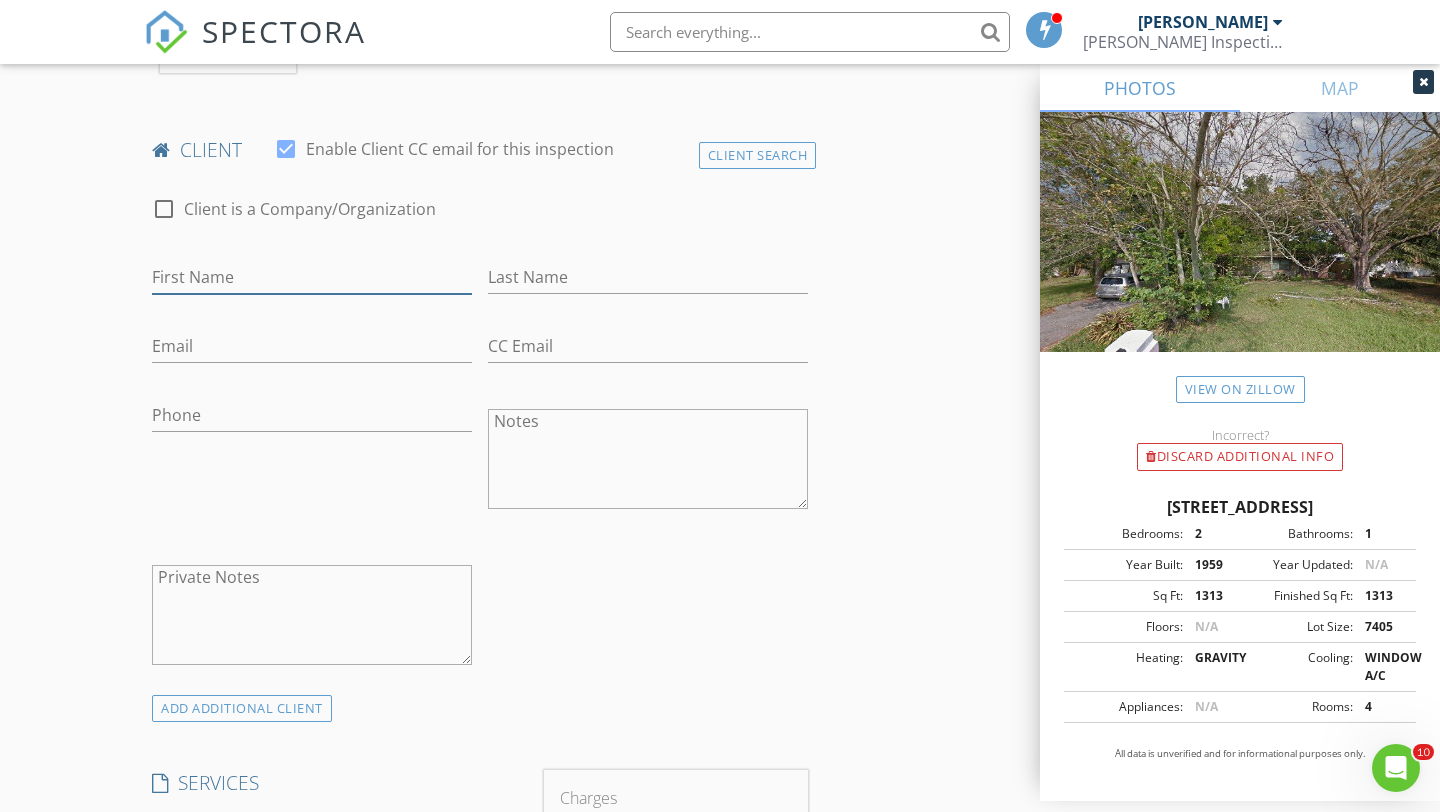 click on "First Name" at bounding box center (312, 277) 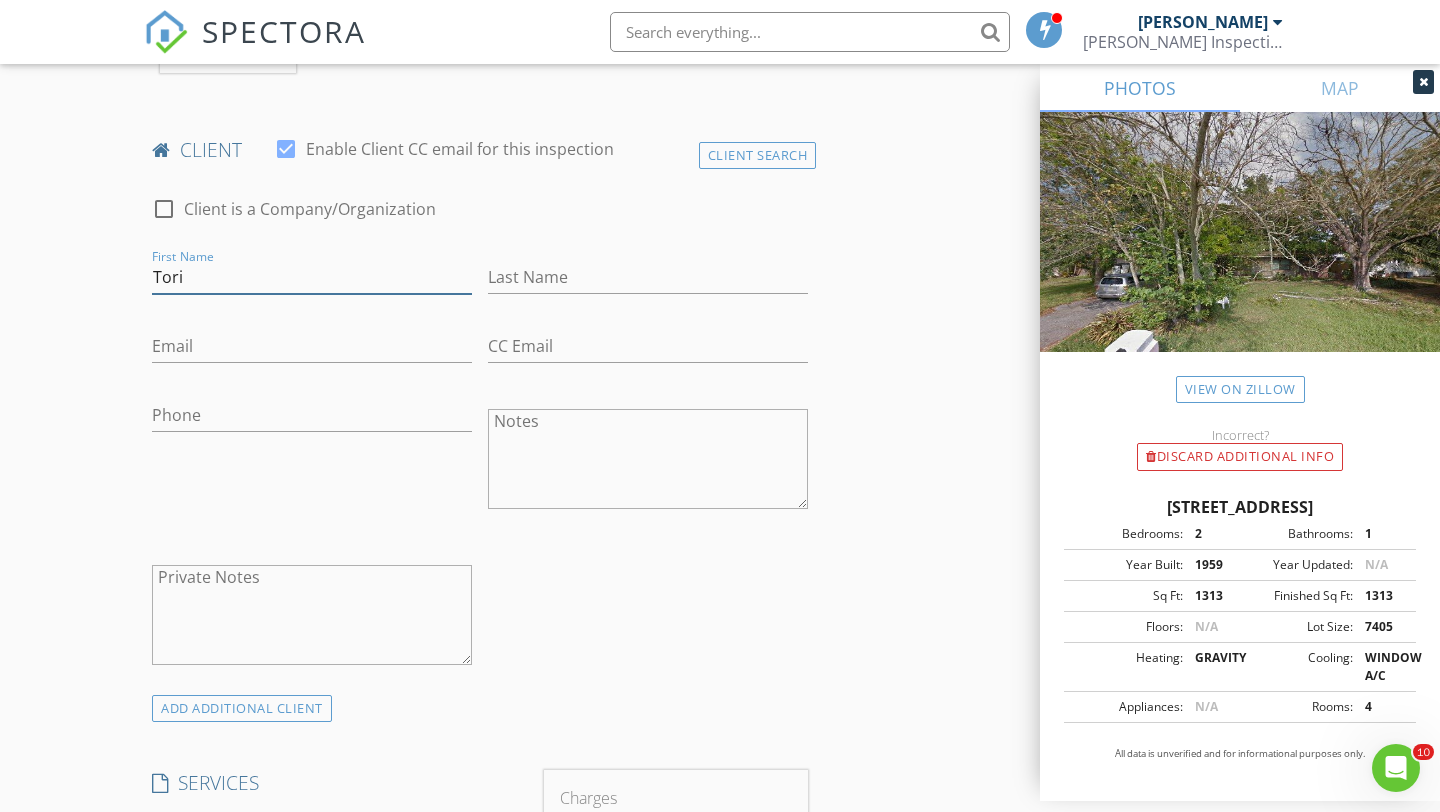 type on "Tori" 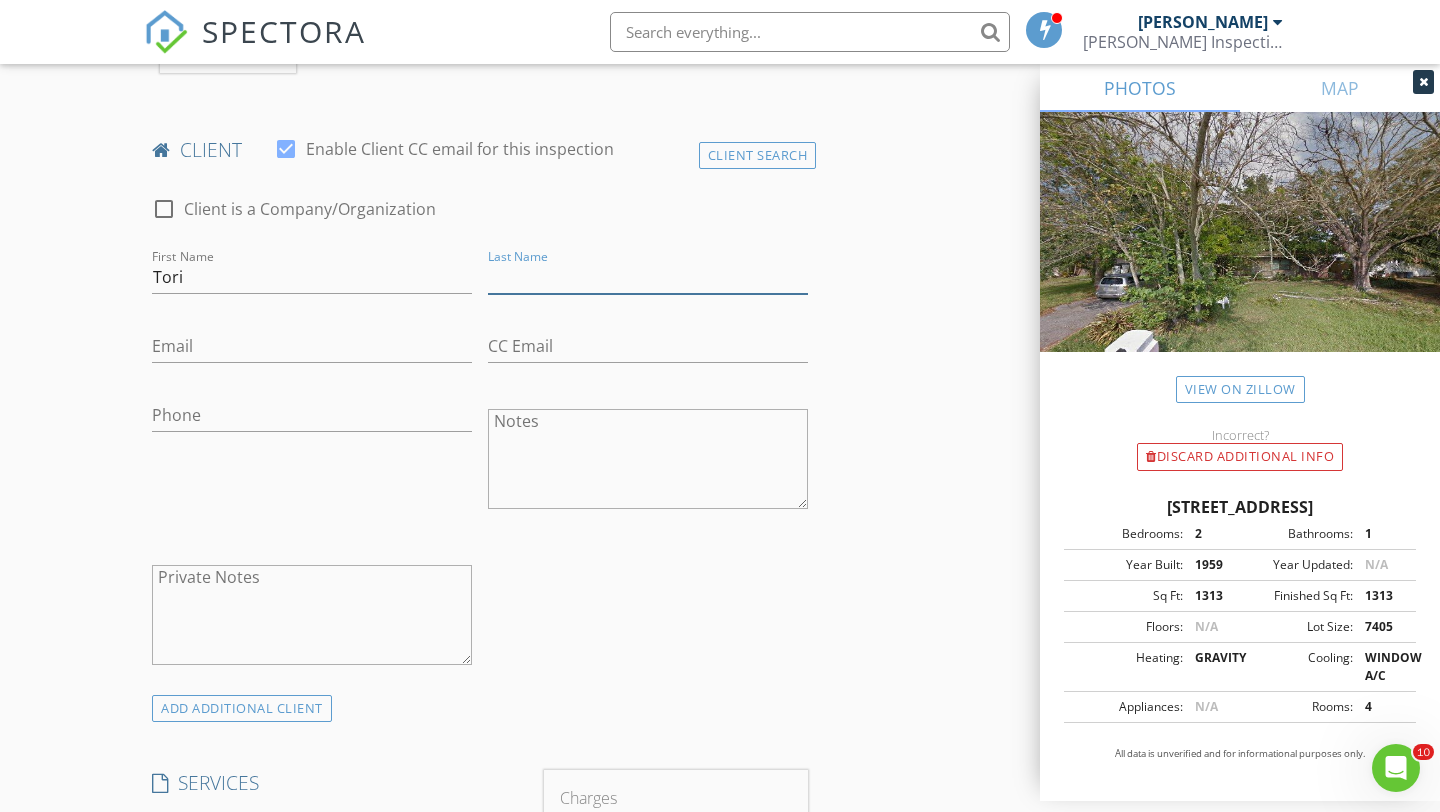 click on "Last Name" at bounding box center (648, 277) 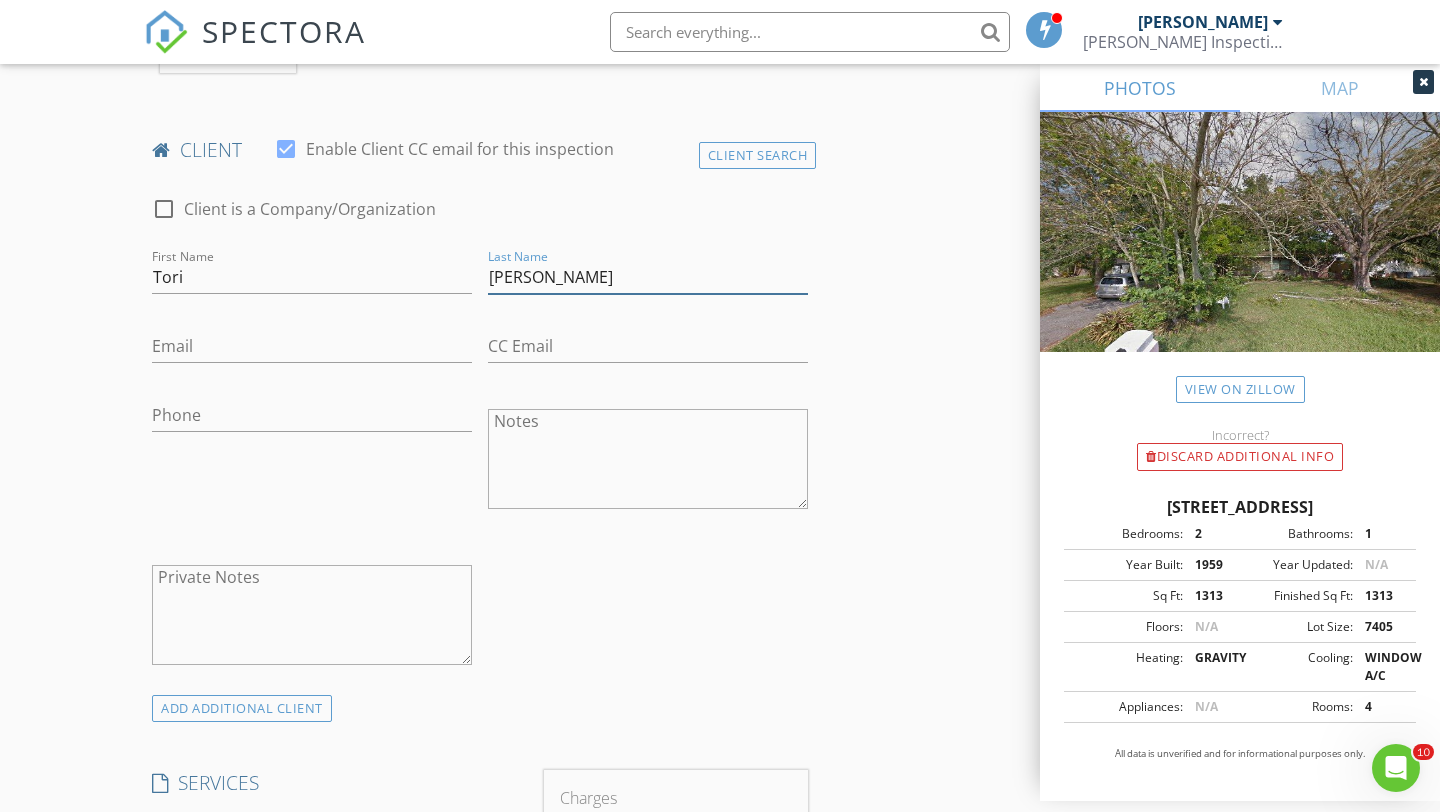 type on "[PERSON_NAME]" 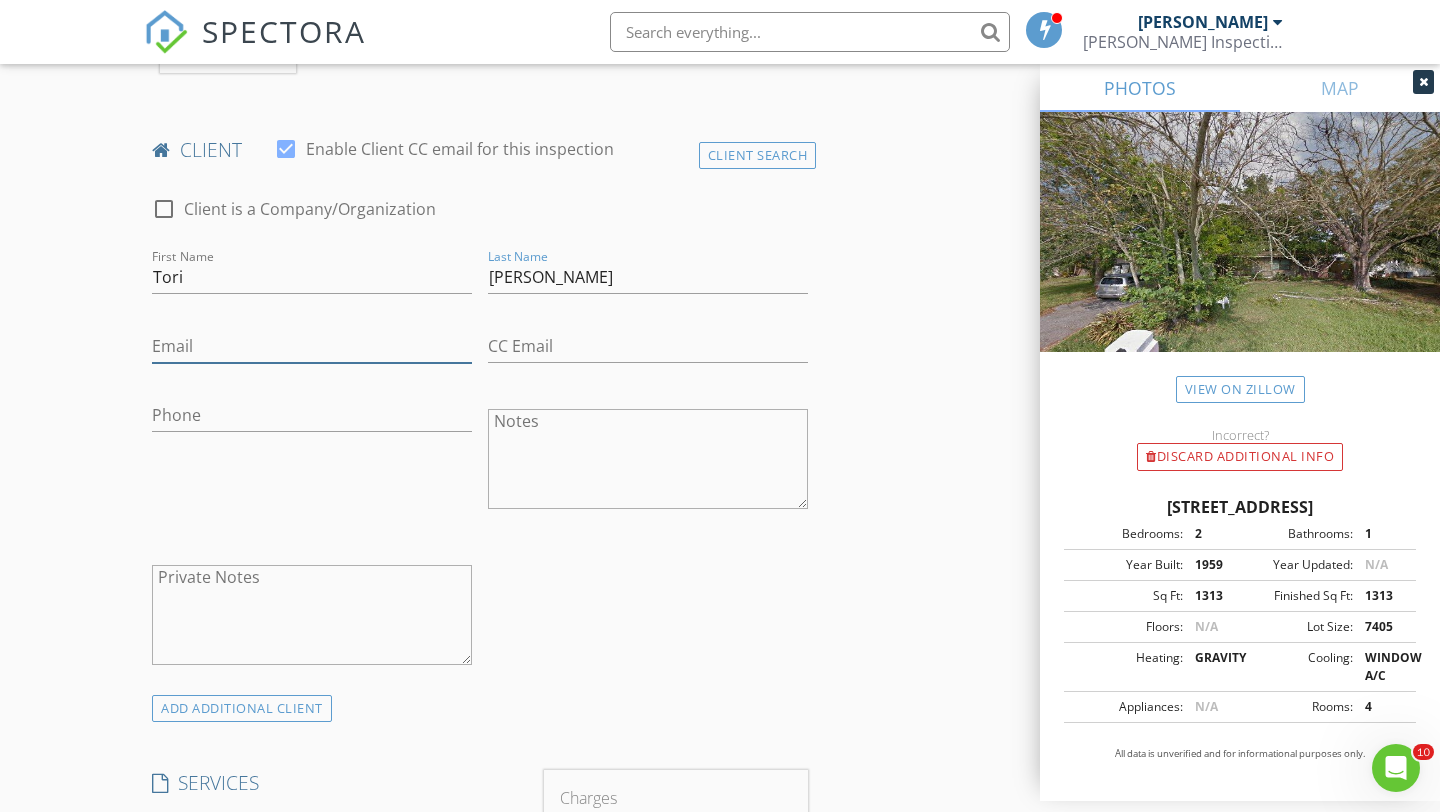 click on "Email" at bounding box center [312, 346] 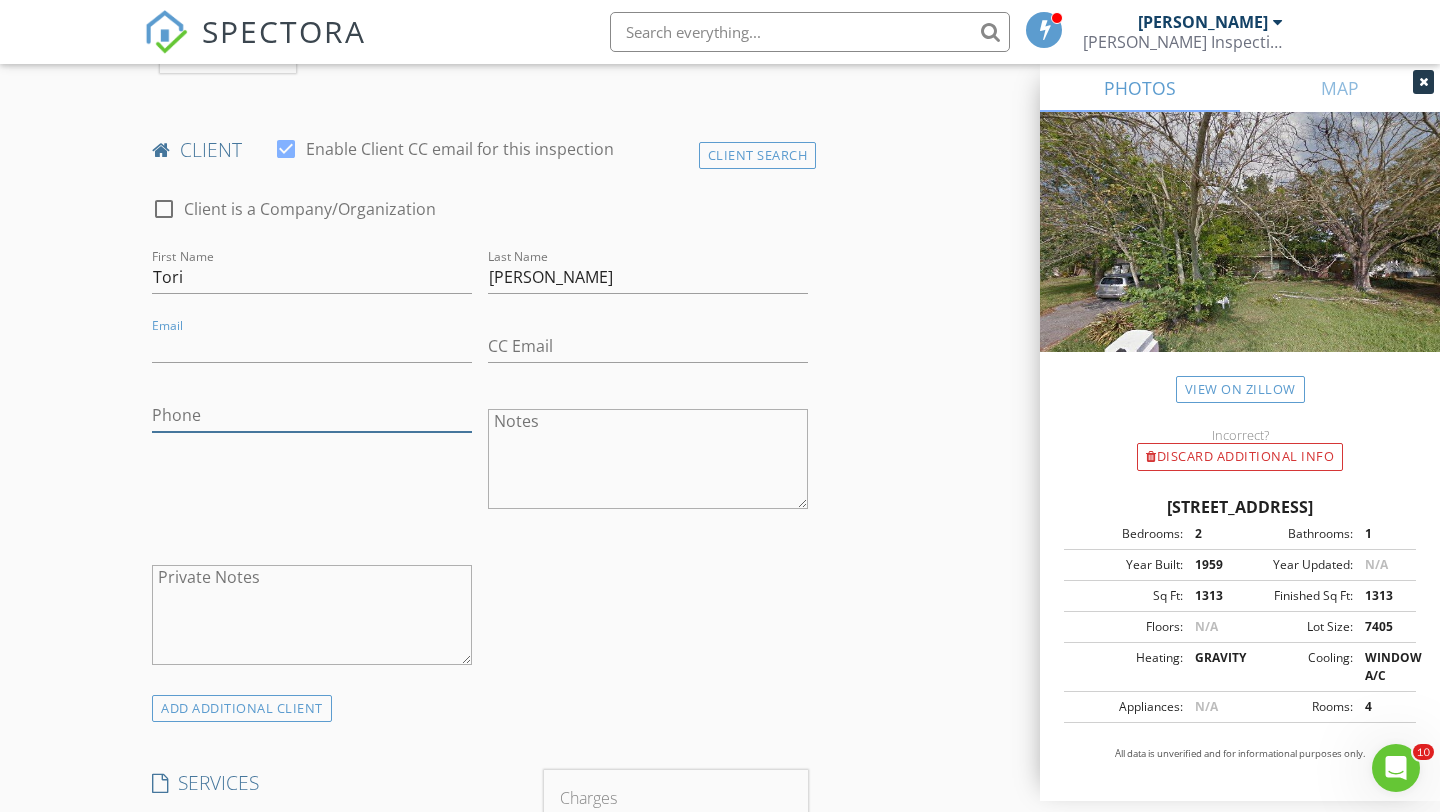 click on "Phone" at bounding box center [312, 415] 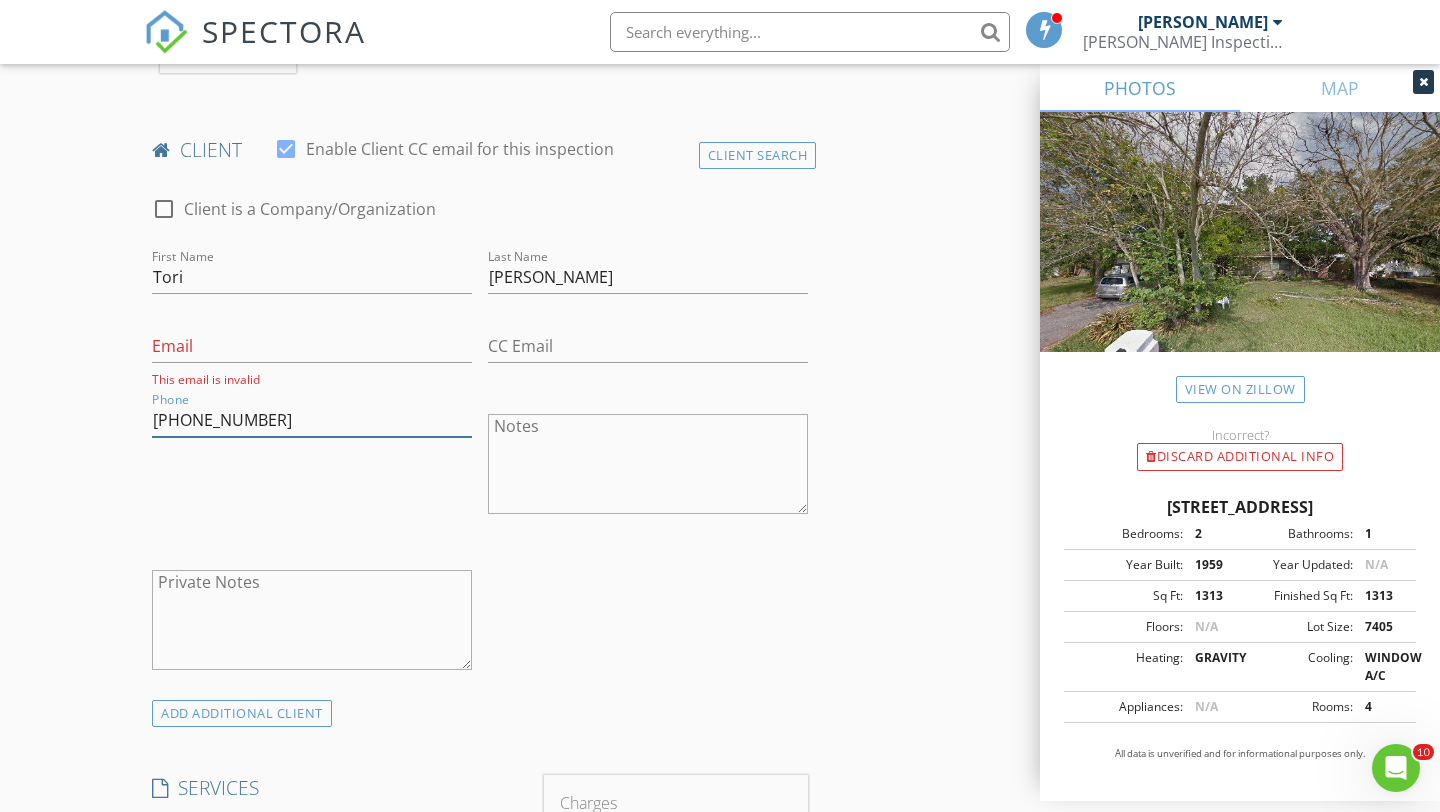 type on "[PHONE_NUMBER]" 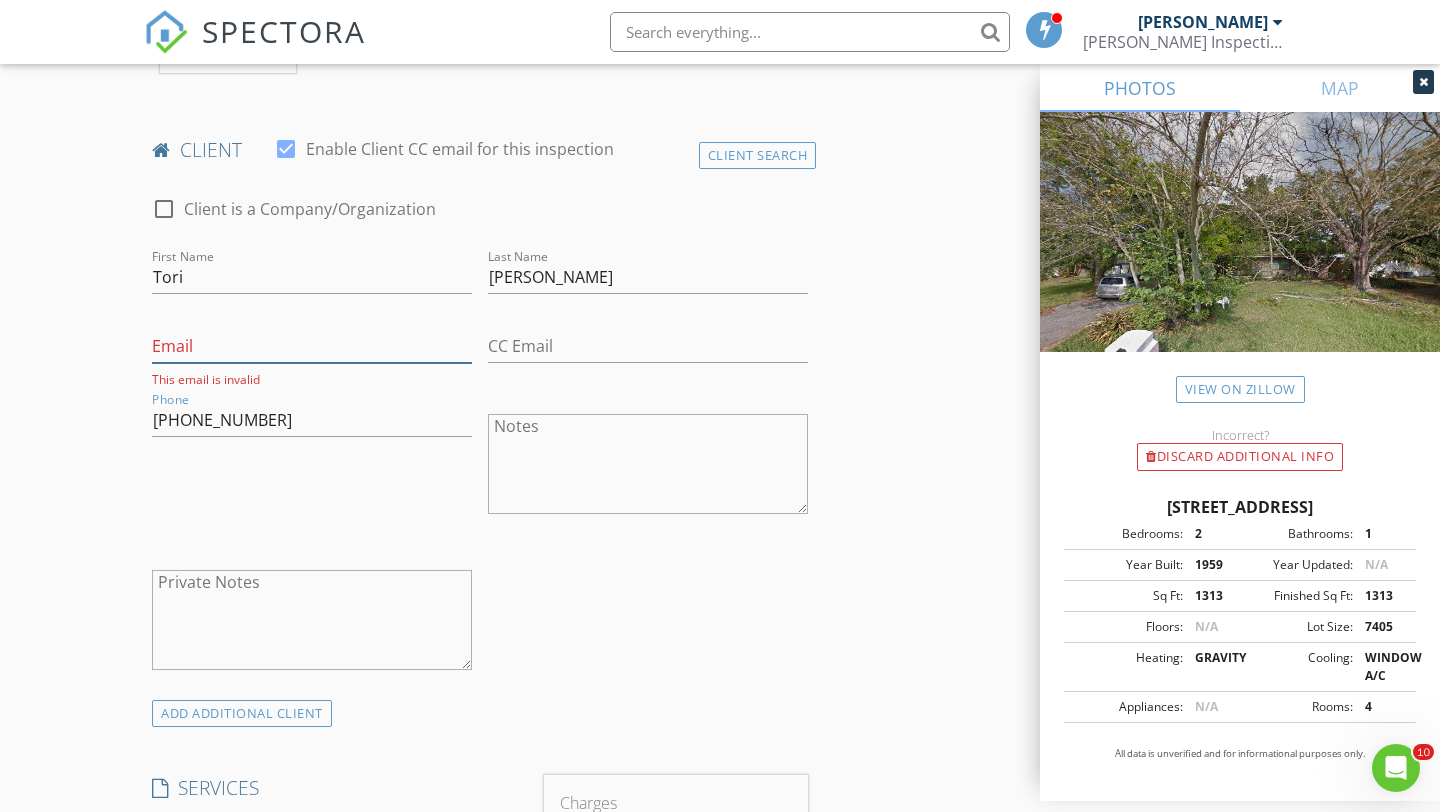 click on "Email" at bounding box center (312, 346) 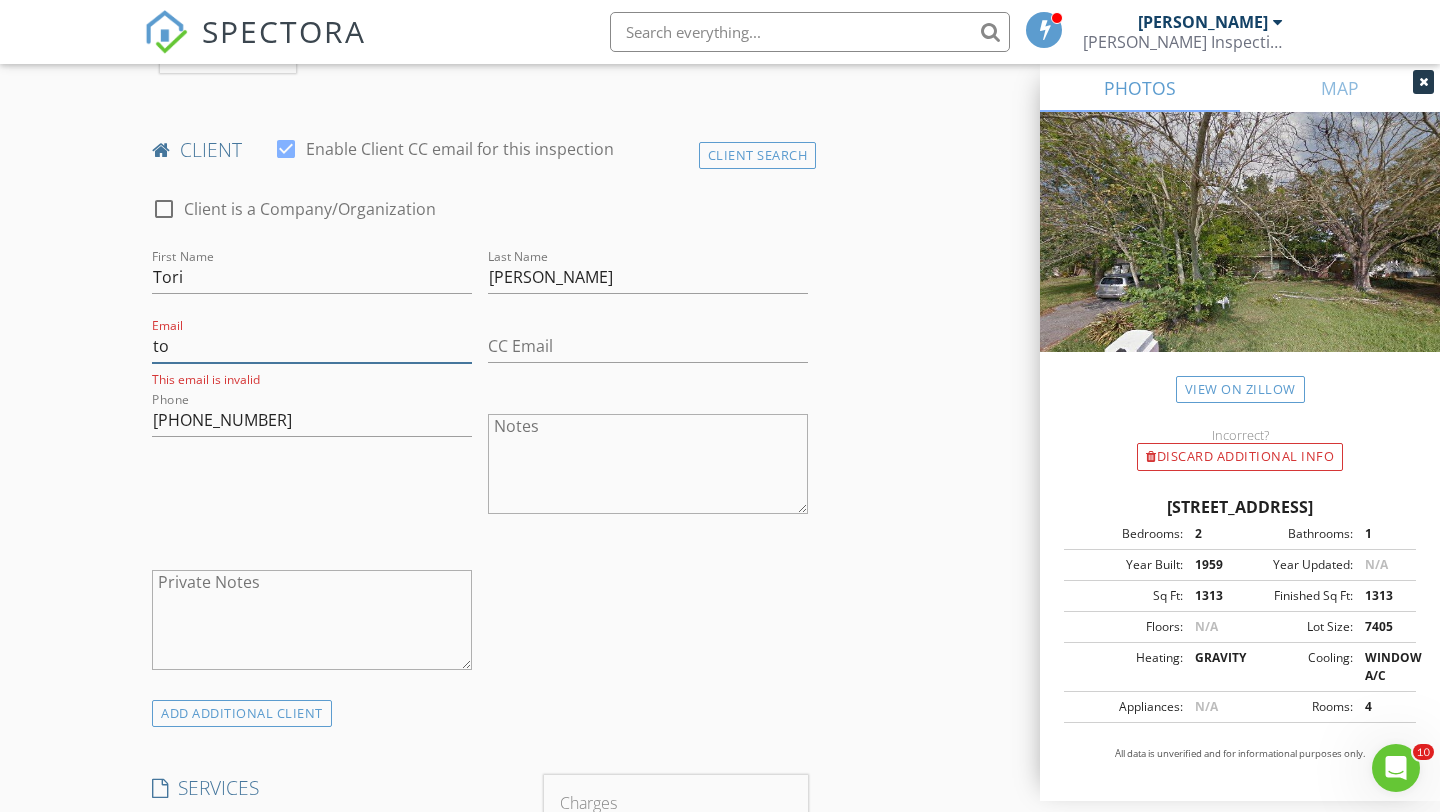 type on "t" 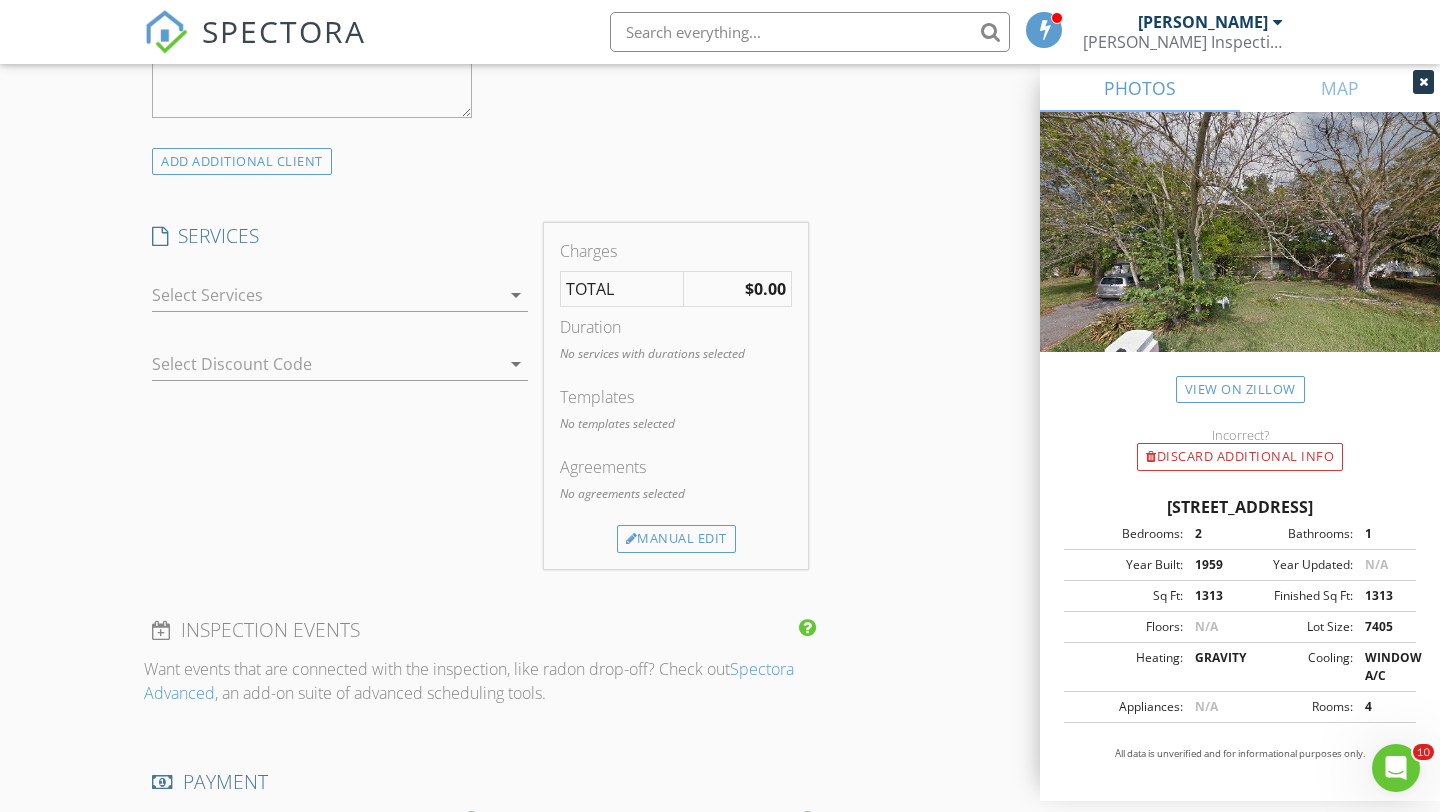 scroll, scrollTop: 1485, scrollLeft: 0, axis: vertical 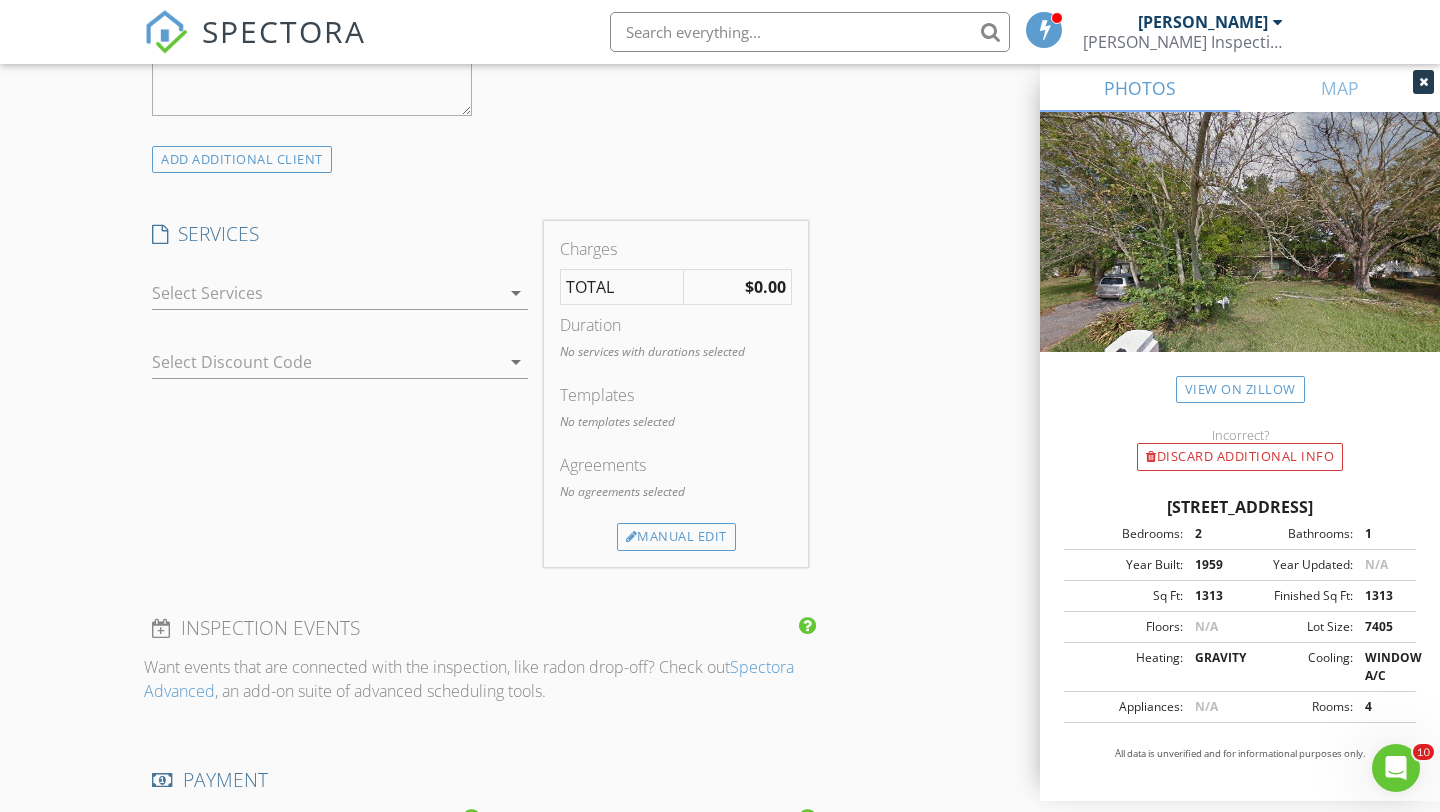 type on "[EMAIL_ADDRESS][DOMAIN_NAME]" 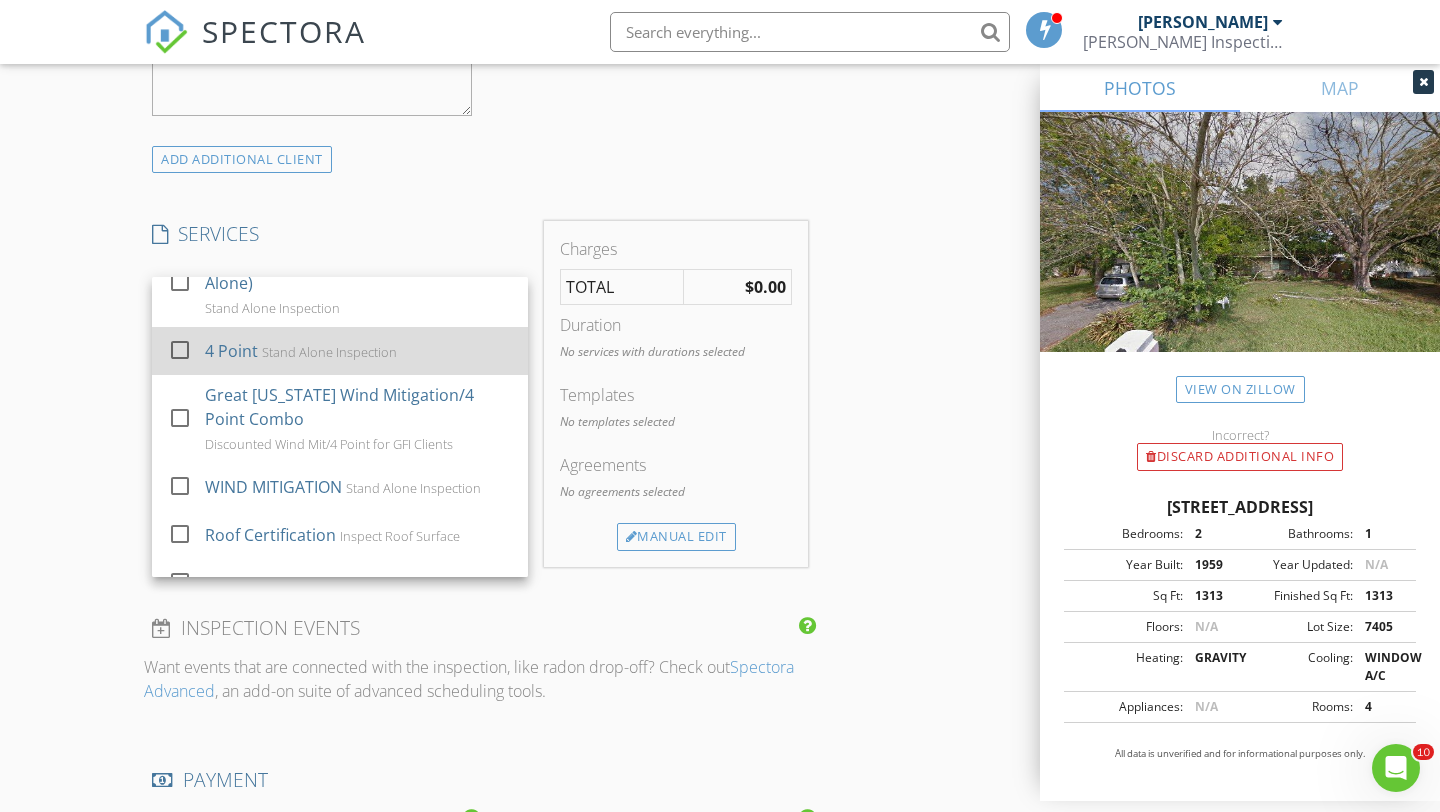 scroll, scrollTop: 192, scrollLeft: 0, axis: vertical 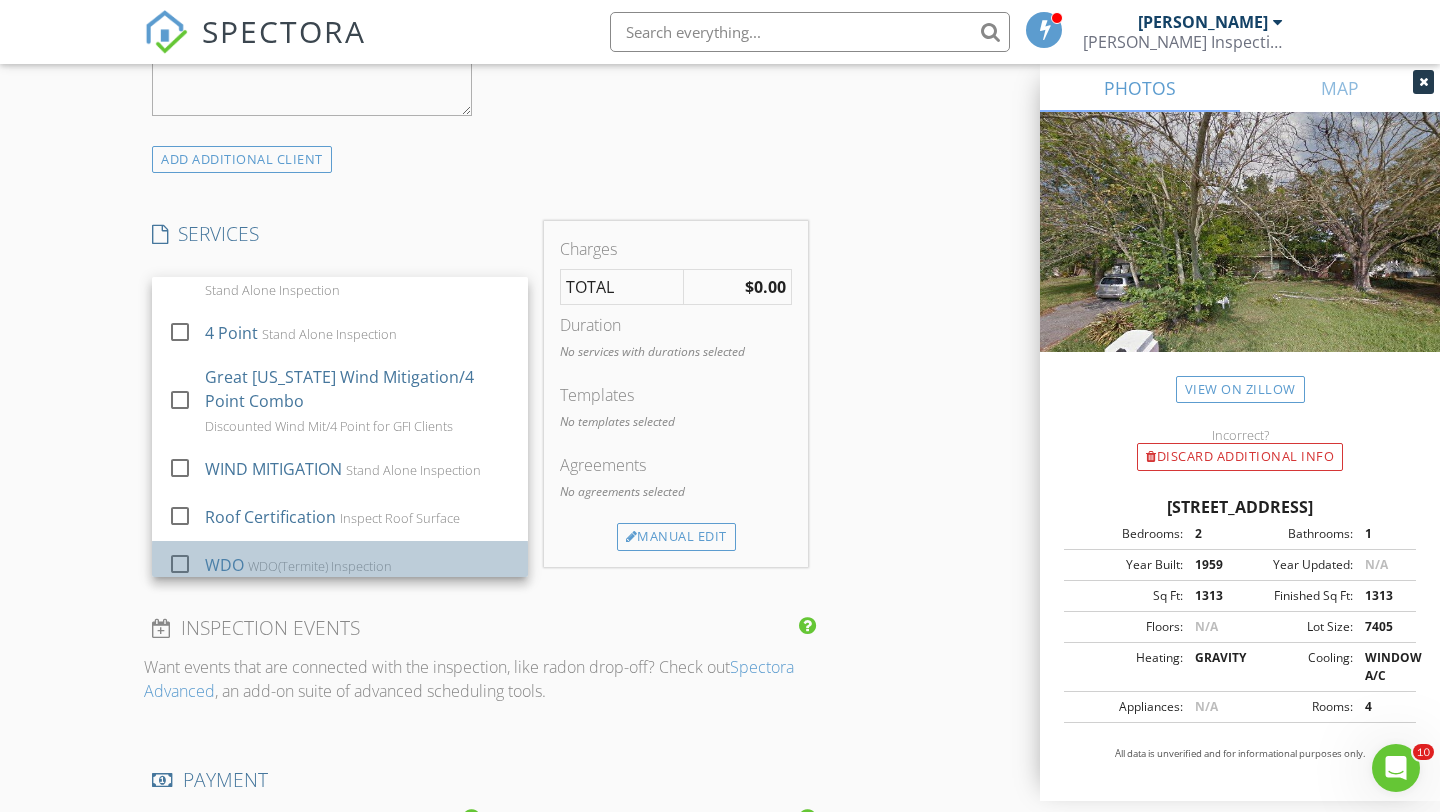 click on "WDO(Termite) Inspection" at bounding box center (320, 566) 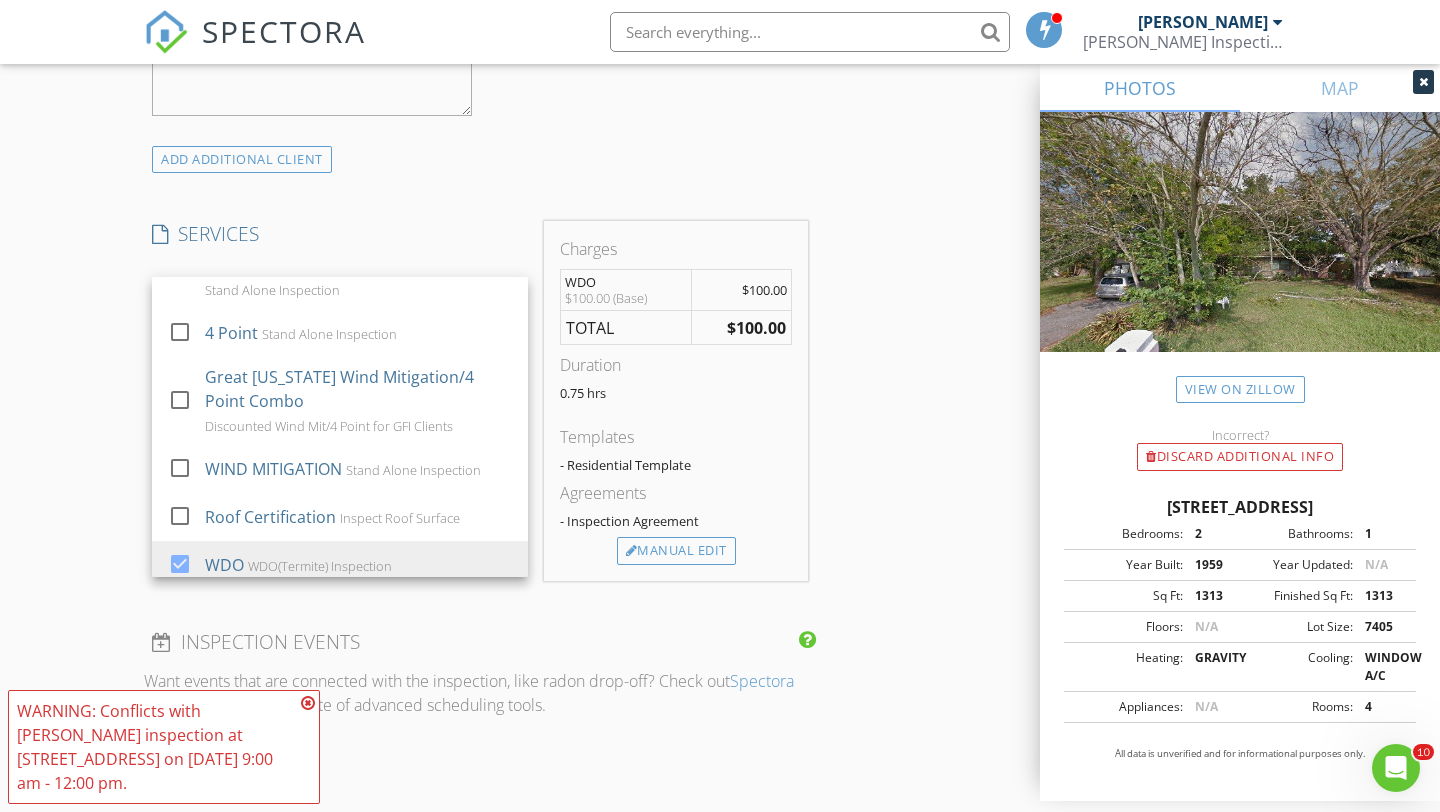 click on "INSPECTOR(S)
check_box   Allen Lucas   PRIMARY   Allen Lucas arrow_drop_down   check_box_outline_blank Allen Lucas specifically requested
Date/Time
07/14/2025 8:00 AM
Location
Address Search       Address 718 6th St   Unit   City Merritt Island   State FL   Zip 32953   County Brevard     Square Feet 1313   Year Built 1959   Foundation Slab arrow_drop_down     Allen Lucas     19.8 miles     (34 minutes)
client
check_box Enable Client CC email for this inspection   Client Search     check_box_outline_blank Client is a Company/Organization     First Name Tori   Last Name Gulley   Email tgulley1988@gmail.com   CC Email   Phone 321-704-1791           Notes   Private Notes
ADD ADDITIONAL client
SERVICES
check_box_outline_blank   Residential Home Inspection             4 Point" at bounding box center (720, 393) 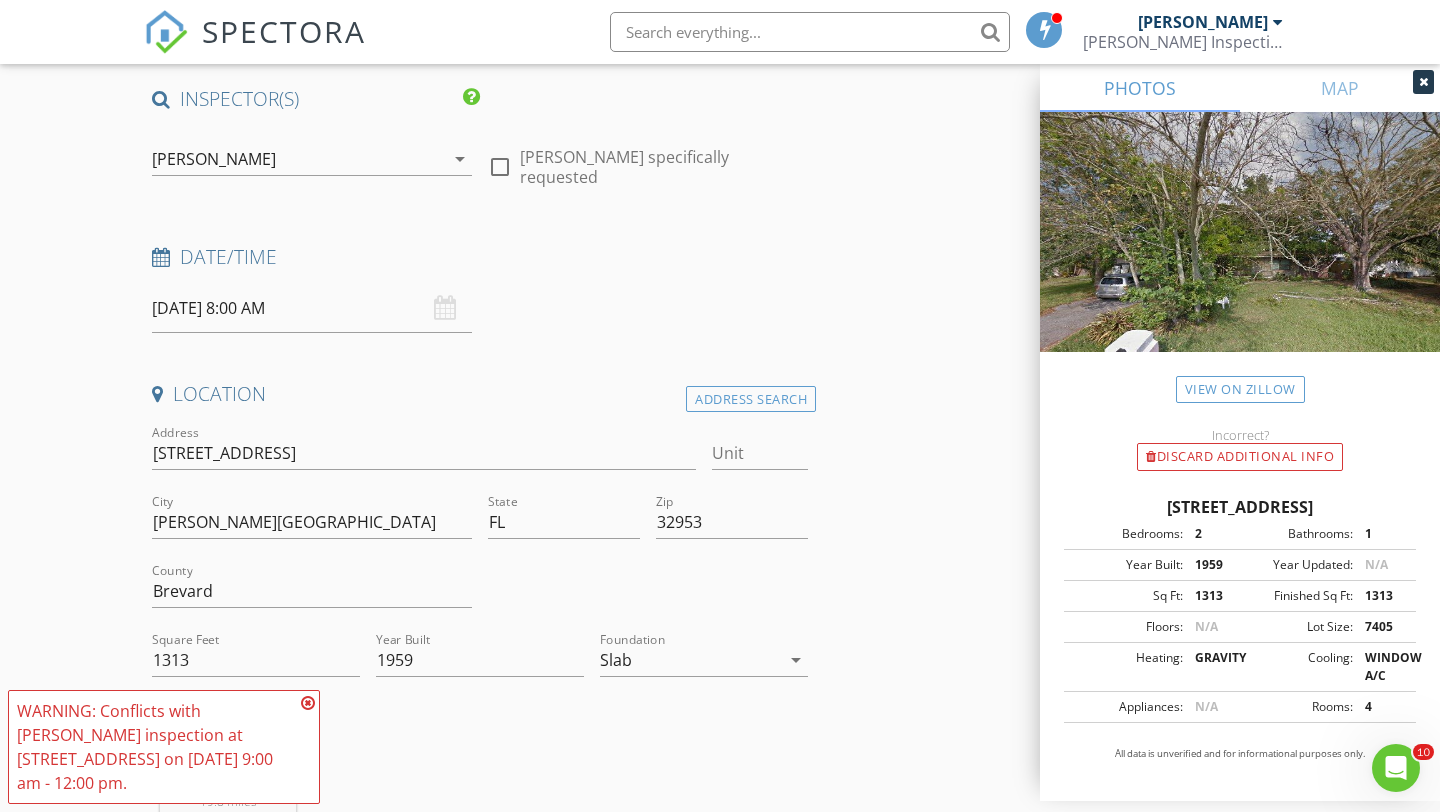 scroll, scrollTop: 150, scrollLeft: 0, axis: vertical 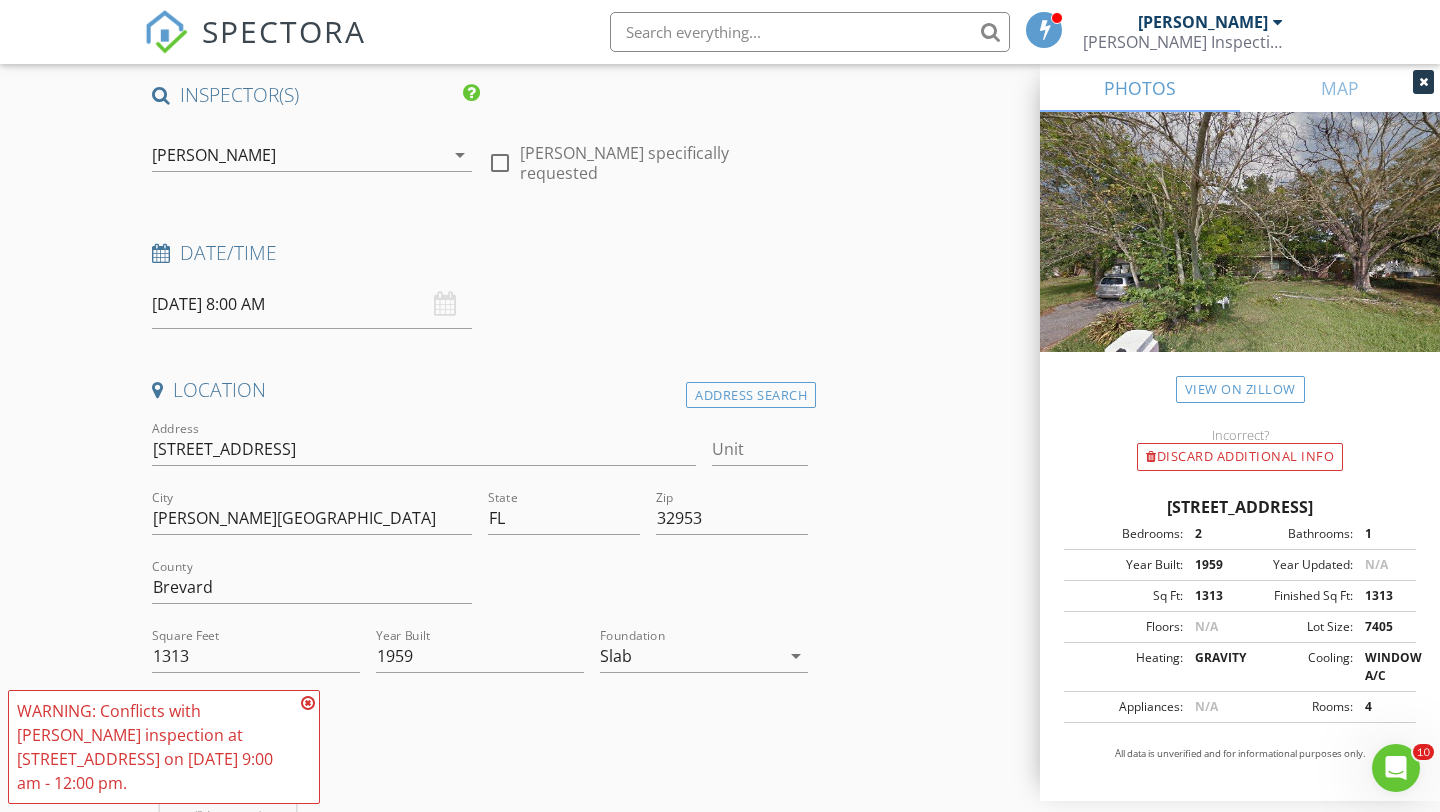 click at bounding box center (308, 703) 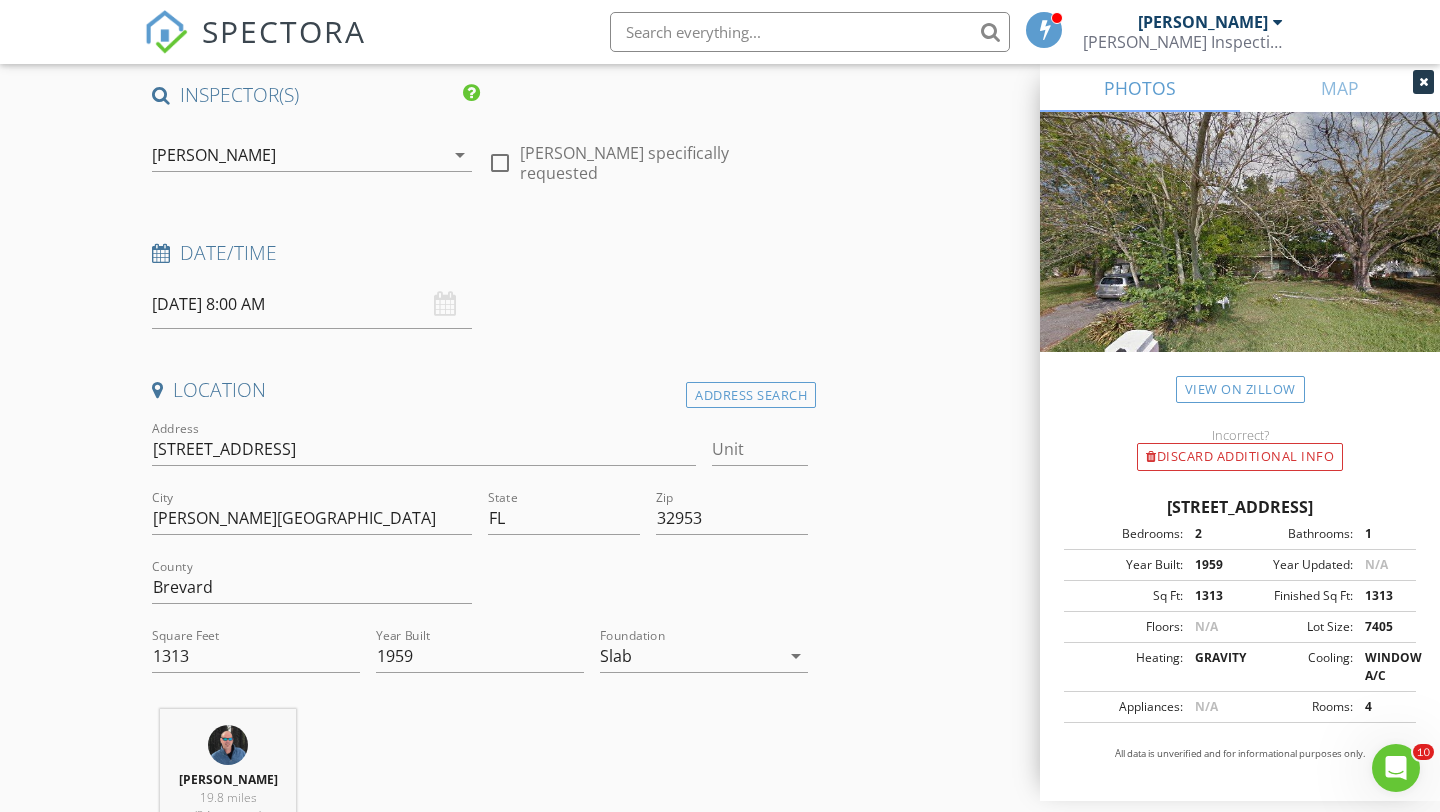 click on "07/14/2025 8:00 AM" at bounding box center (312, 304) 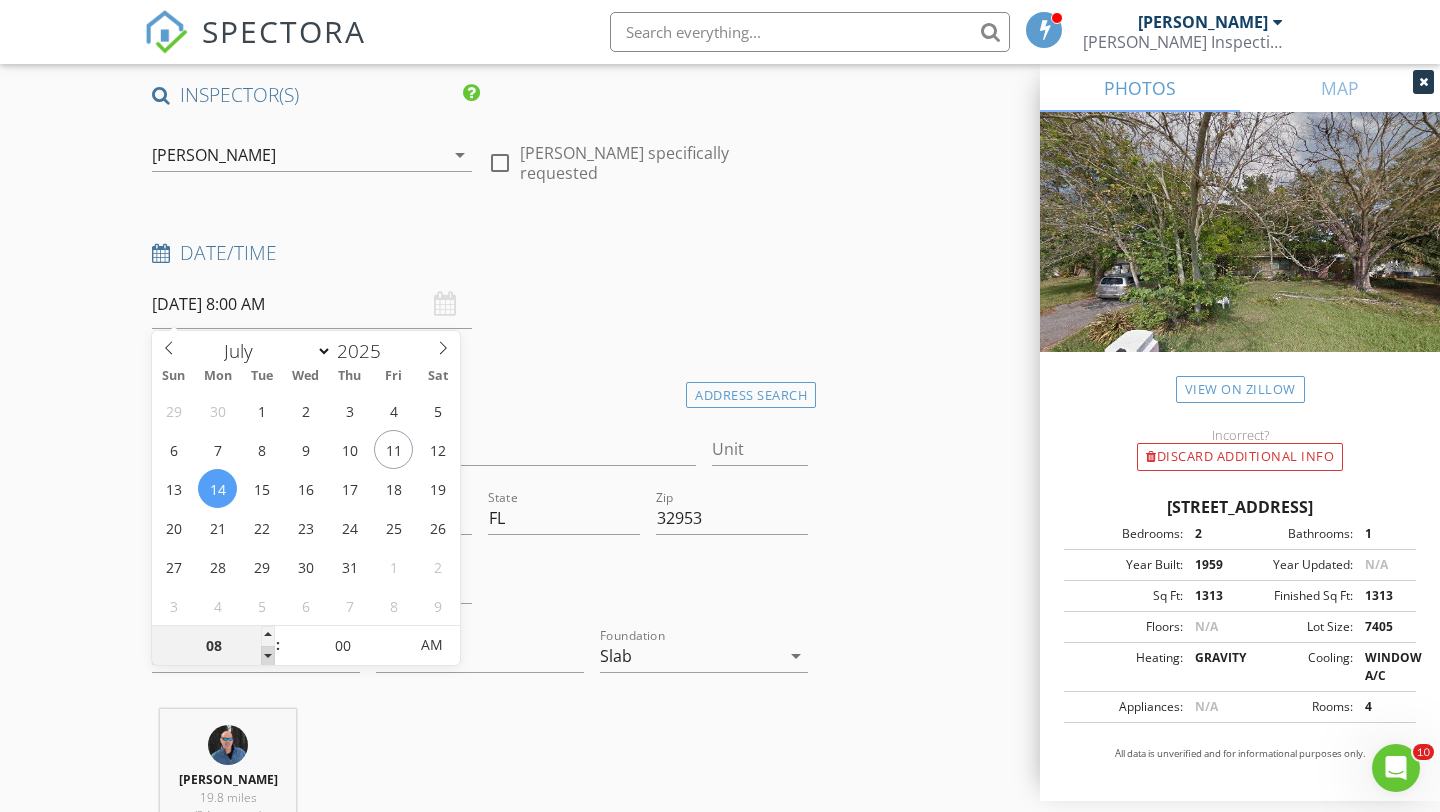 type on "07" 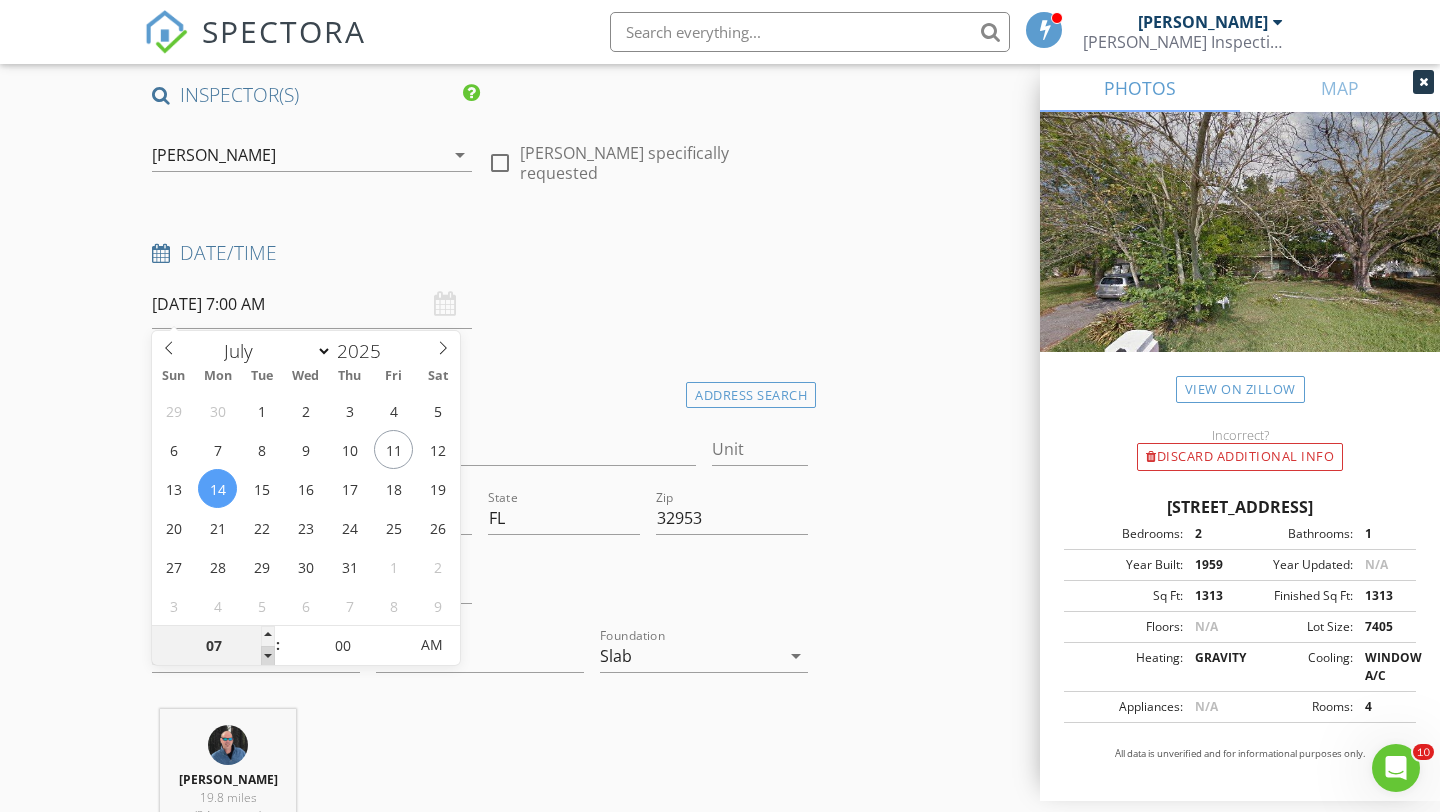 click at bounding box center (268, 656) 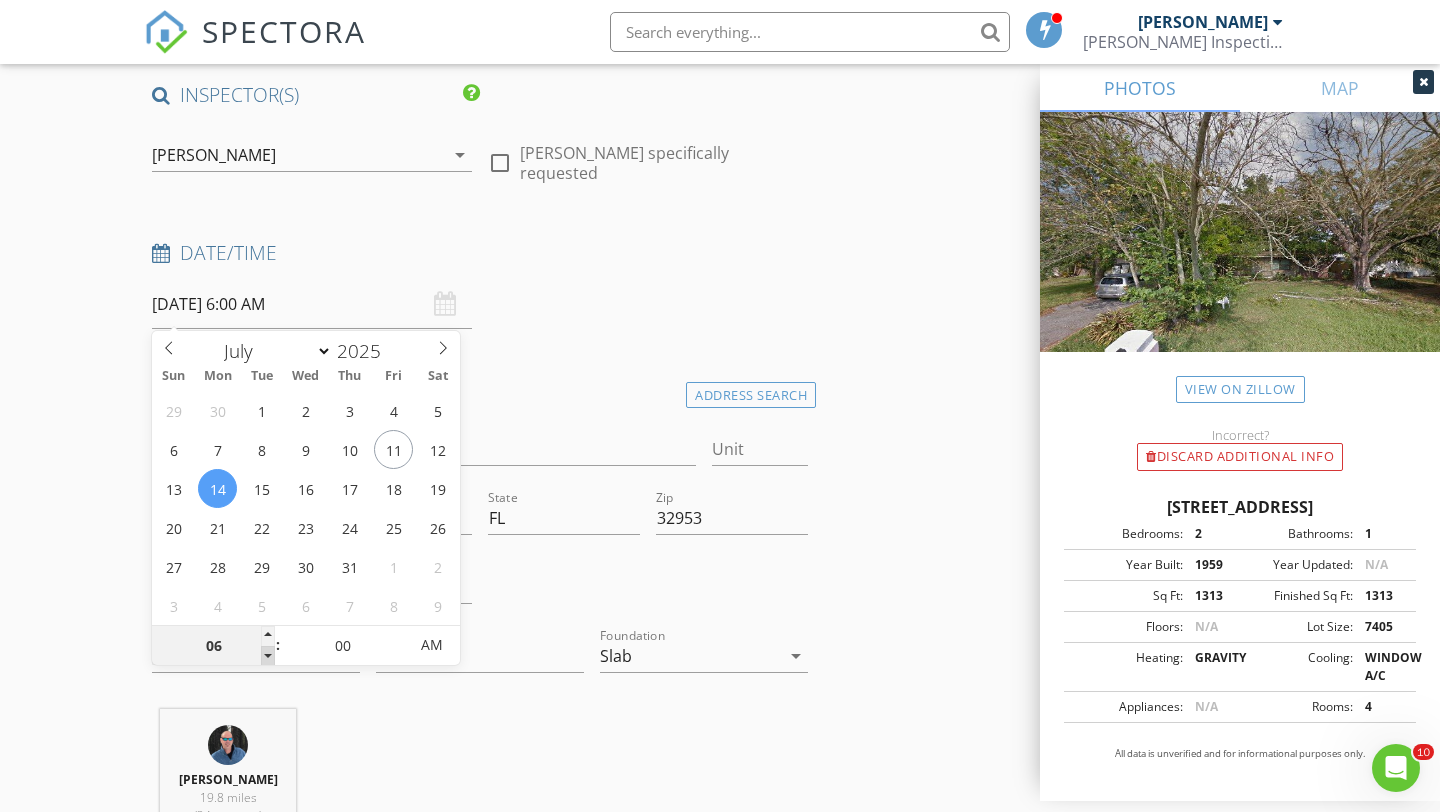click at bounding box center [268, 656] 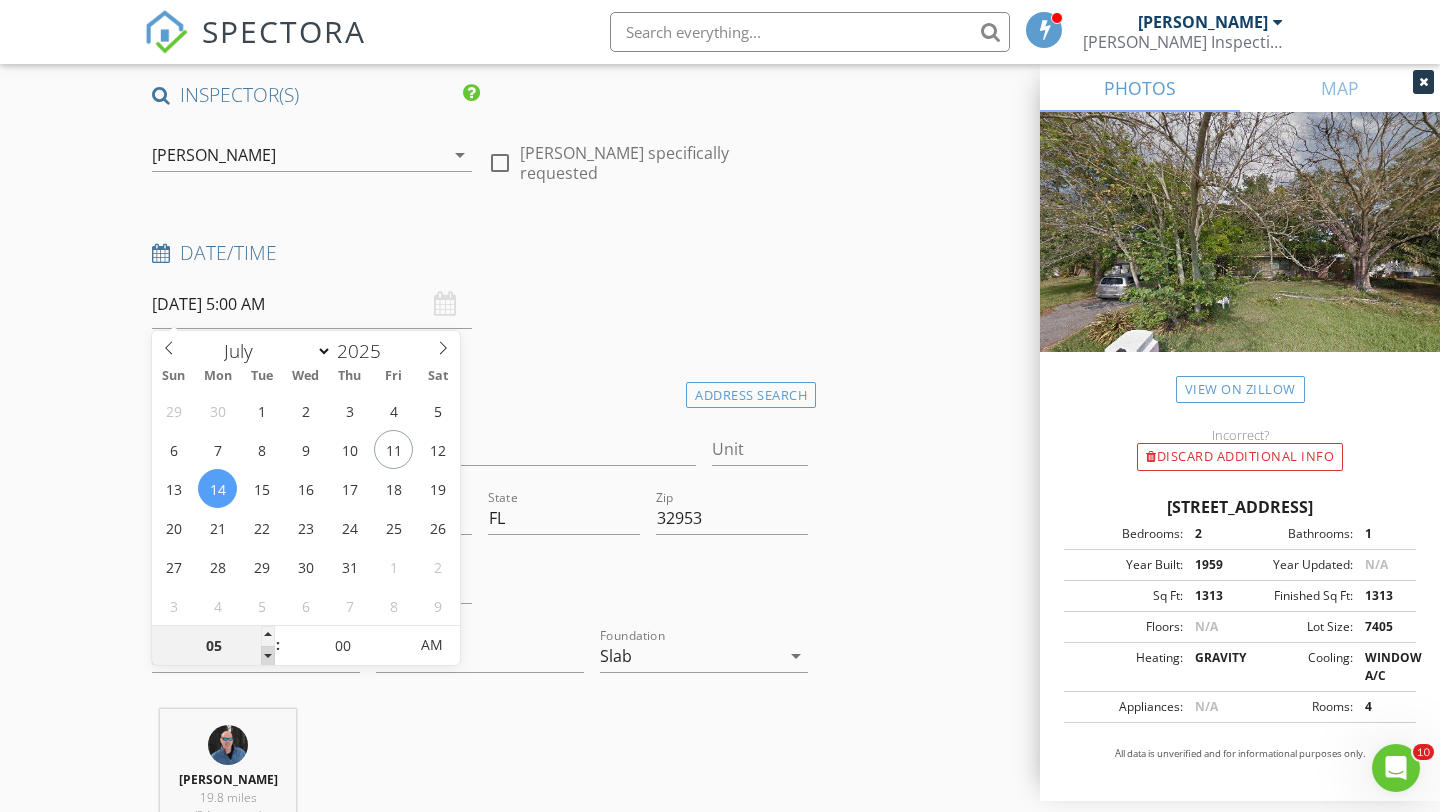 click at bounding box center [268, 656] 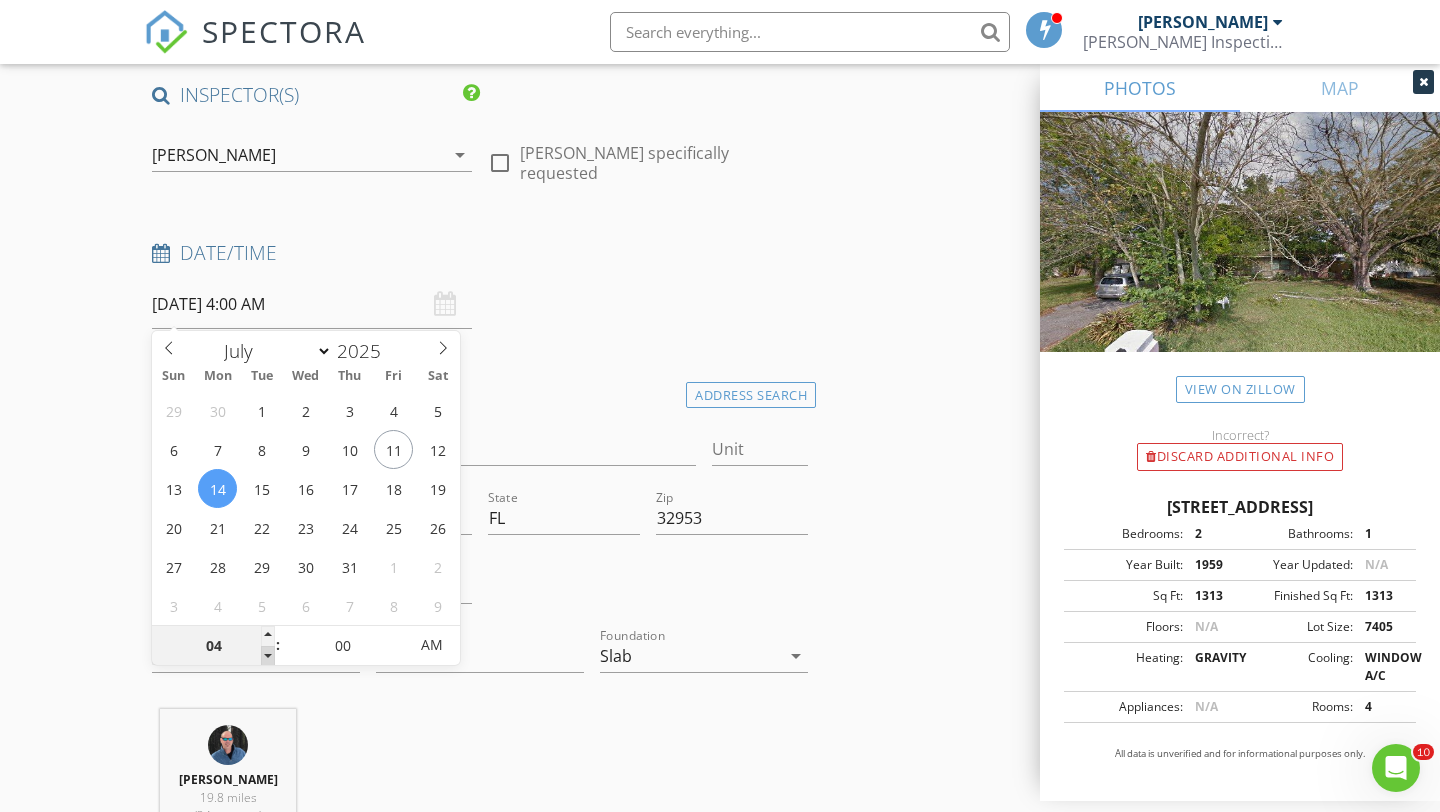 click at bounding box center (268, 656) 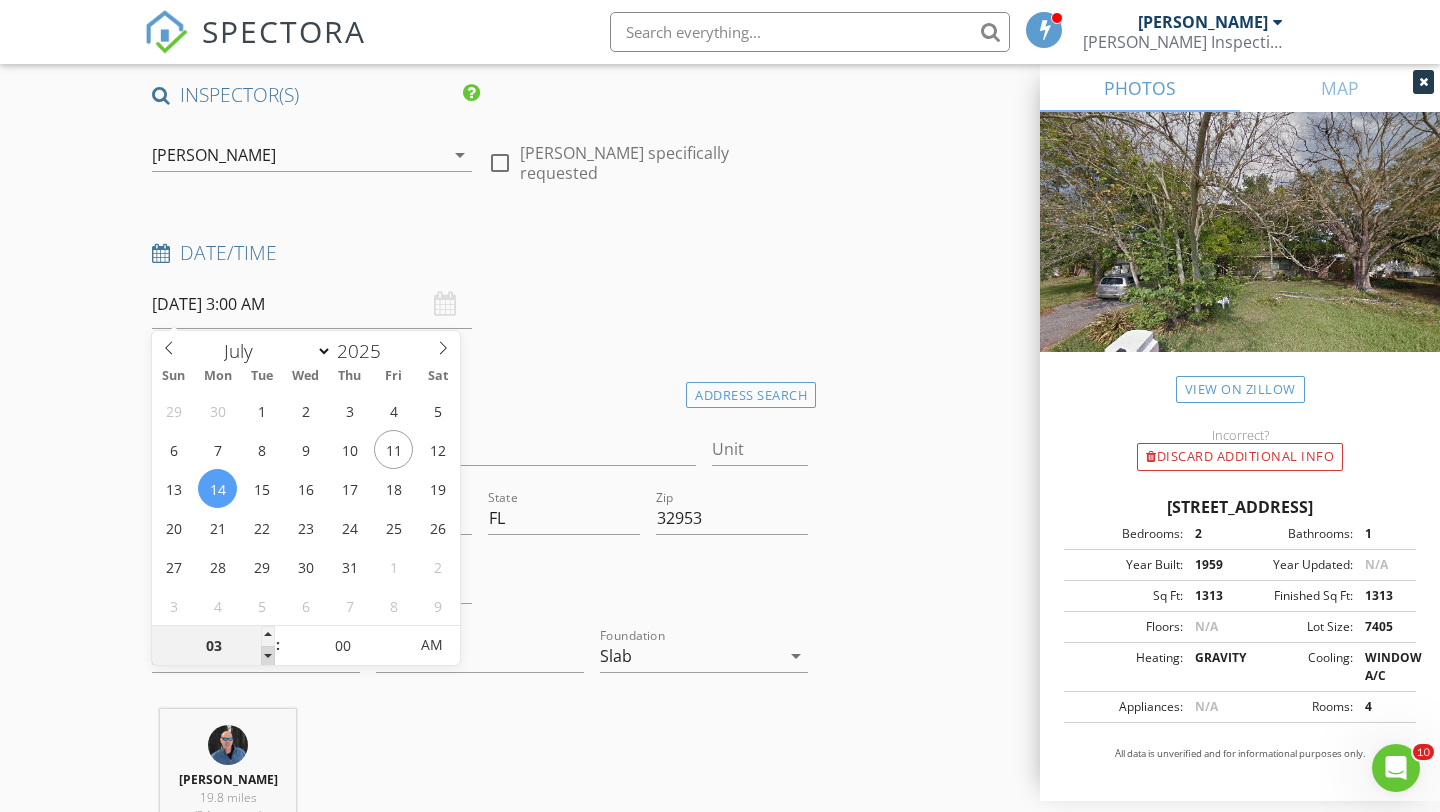 click at bounding box center [268, 656] 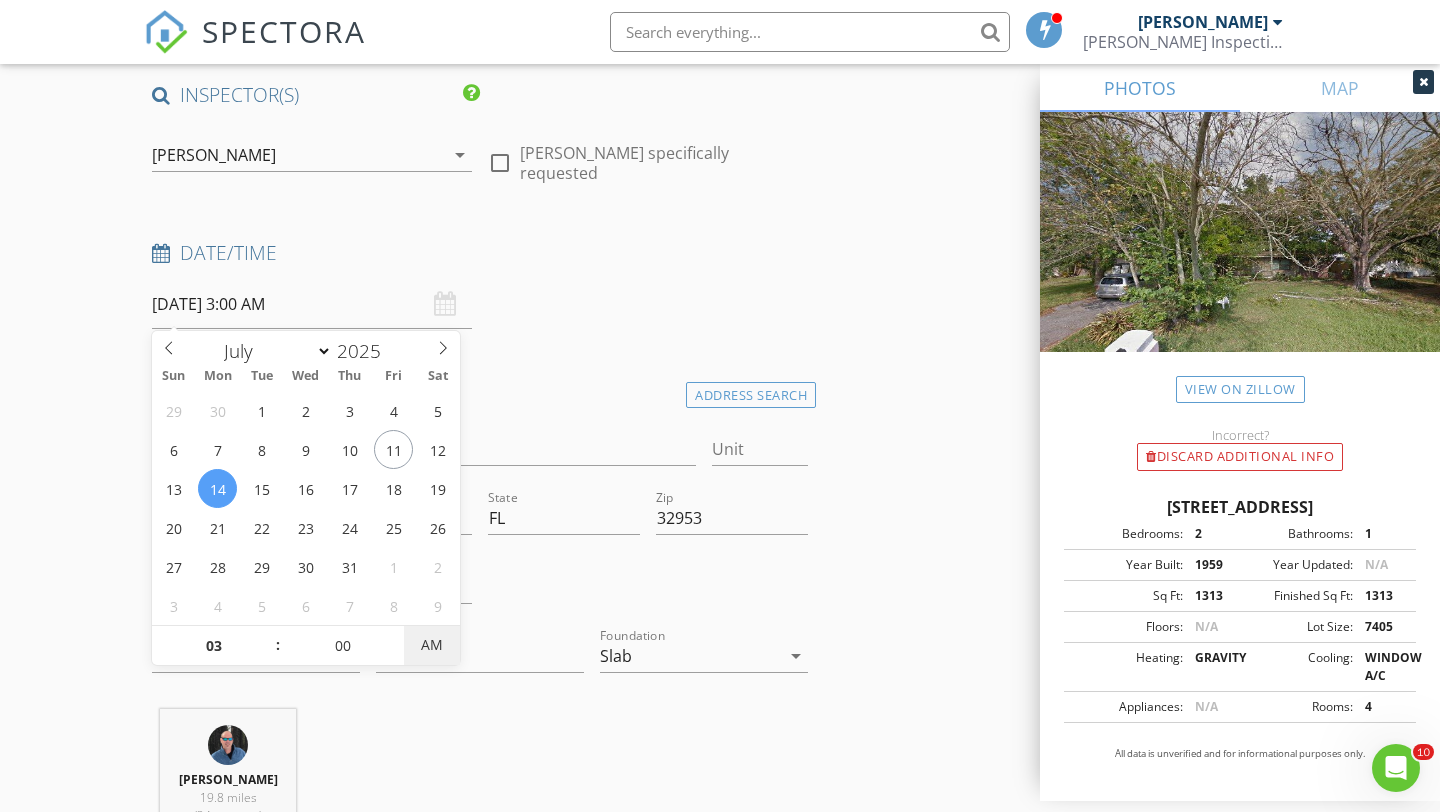 type on "[DATE] 3:00 PM" 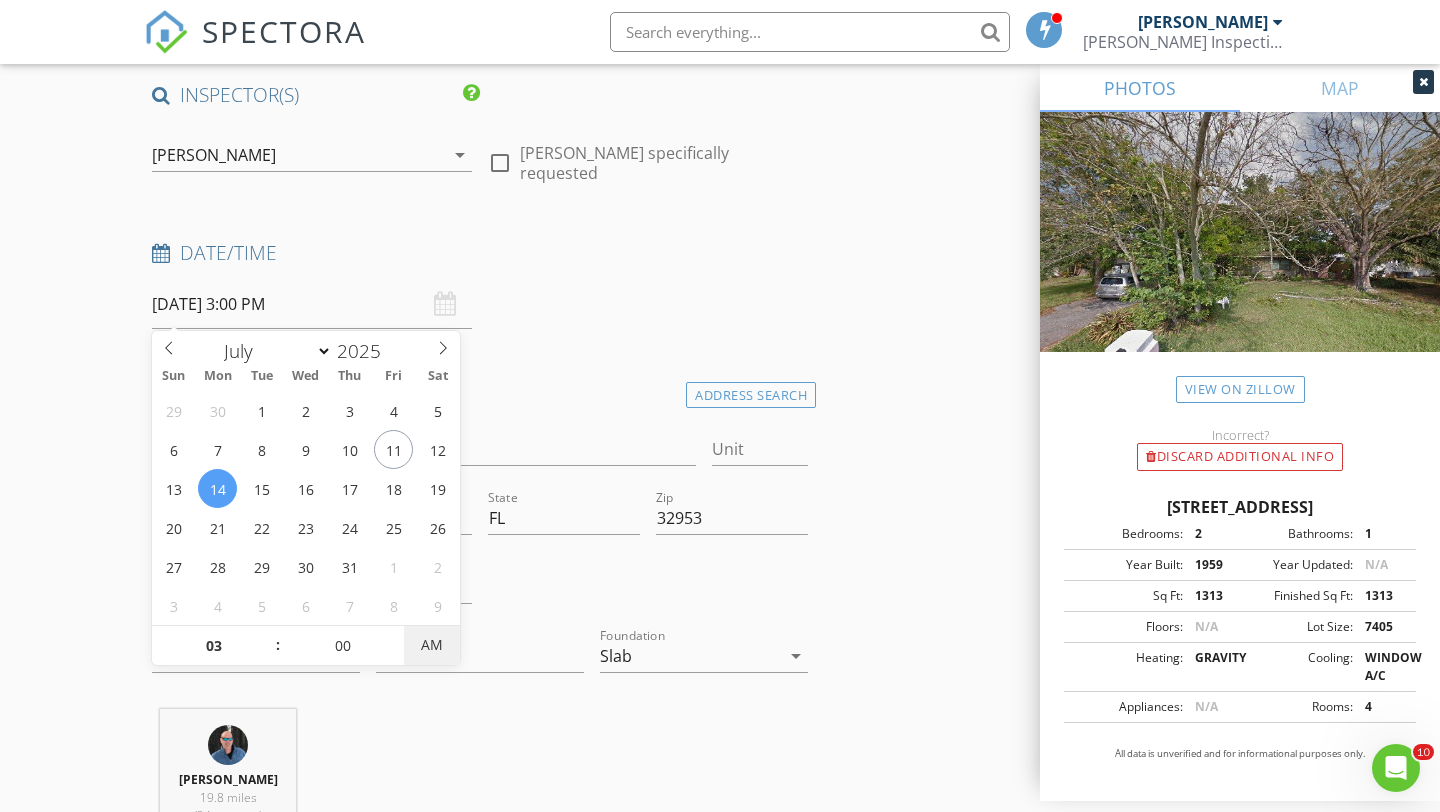 click on "AM" at bounding box center [431, 645] 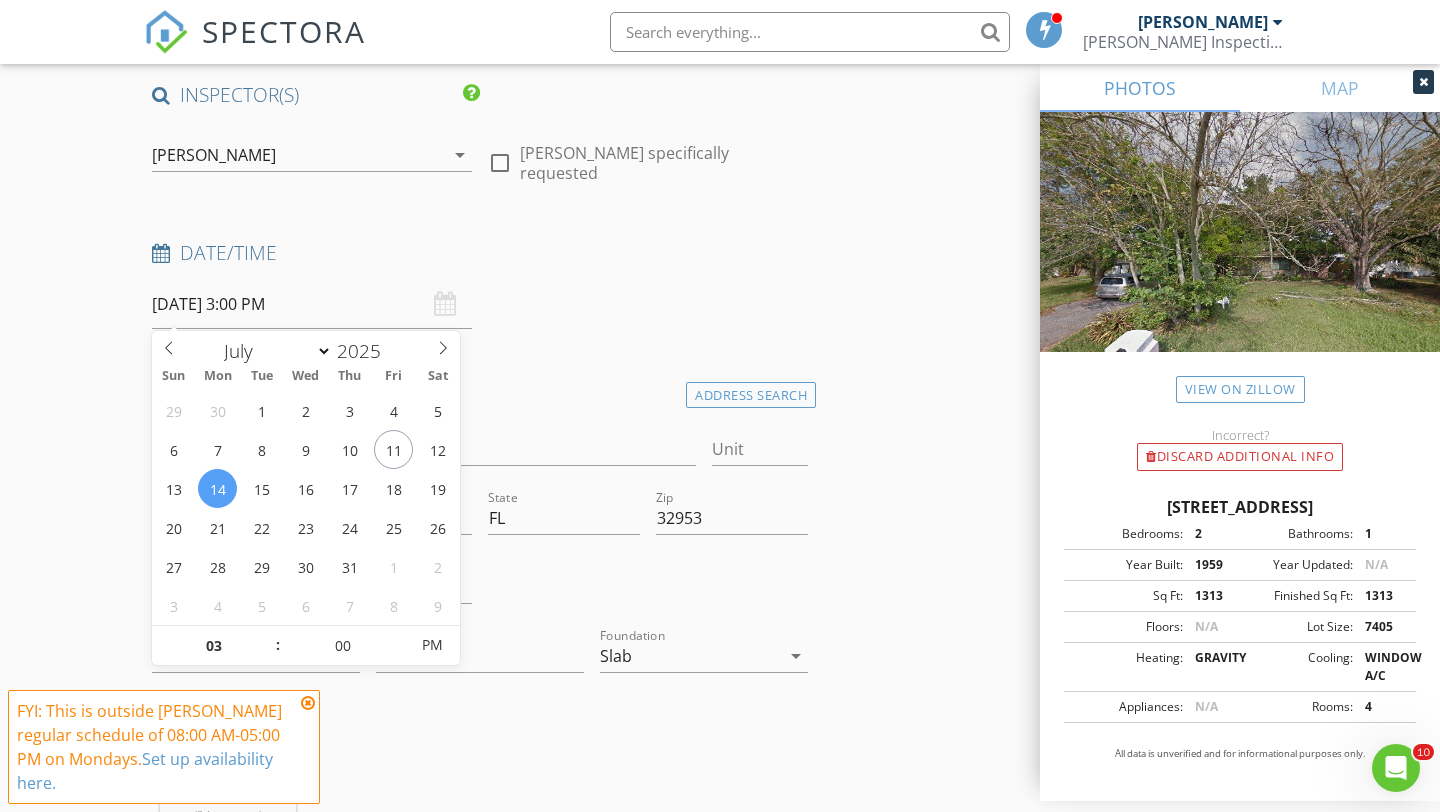 click on "INSPECTOR(S)
check_box   Allen Lucas   PRIMARY   Allen Lucas arrow_drop_down   check_box_outline_blank Allen Lucas specifically requested
Date/Time
07/14/2025 3:00 PM
Location
Address Search       Address 718 6th St   Unit   City Merritt Island   State FL   Zip 32953   County Brevard     Square Feet 1313   Year Built 1959   Foundation Slab arrow_drop_down     Allen Lucas     19.8 miles     (34 minutes)
client
check_box Enable Client CC email for this inspection   Client Search     check_box_outline_blank Client is a Company/Organization     First Name Tori   Last Name Gulley   Email tgulley1988@gmail.com   CC Email   Phone 321-704-1791           Notes   Private Notes
ADD ADDITIONAL client
SERVICES
check_box_outline_blank   Residential Home Inspection             4 Point" at bounding box center [720, 1728] 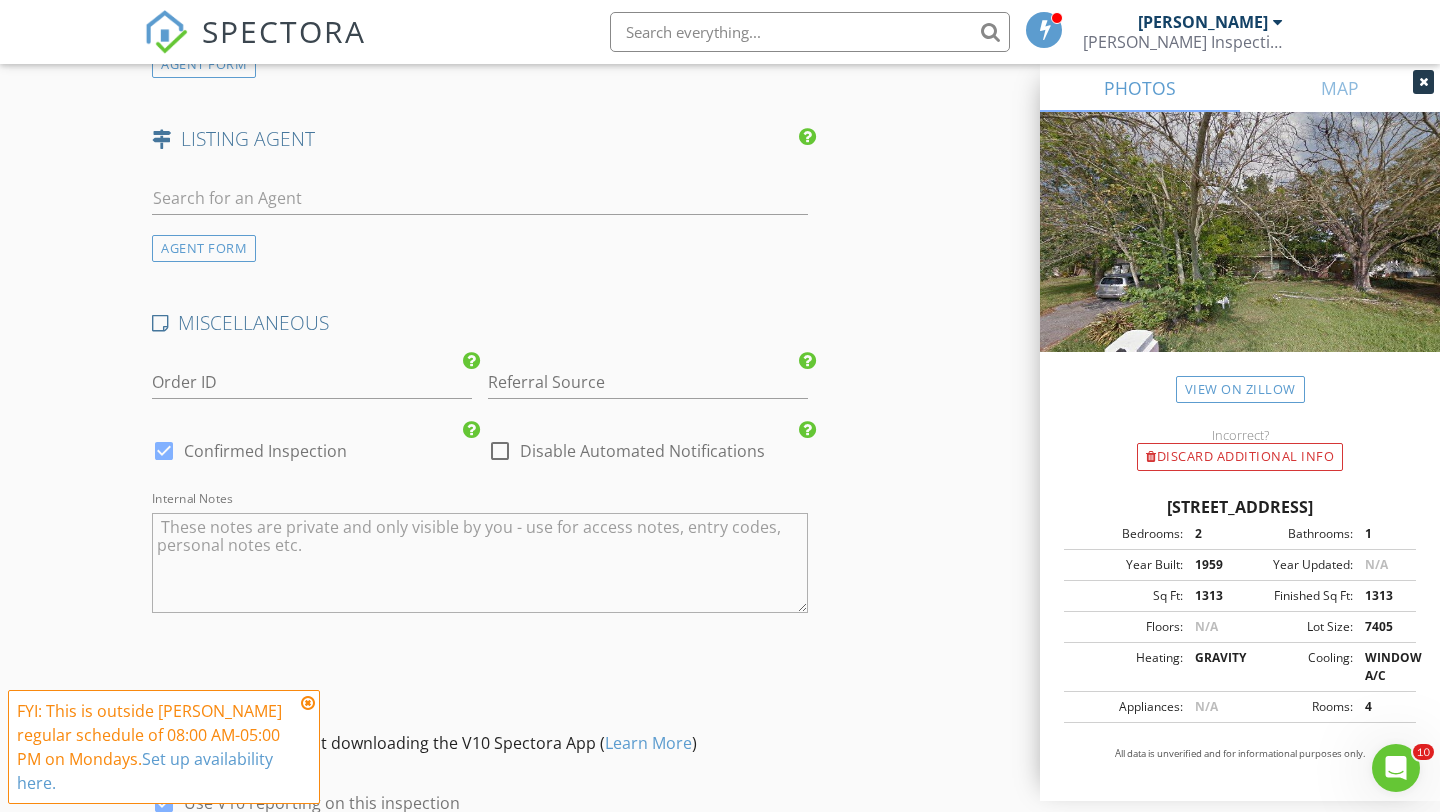 scroll, scrollTop: 2761, scrollLeft: 0, axis: vertical 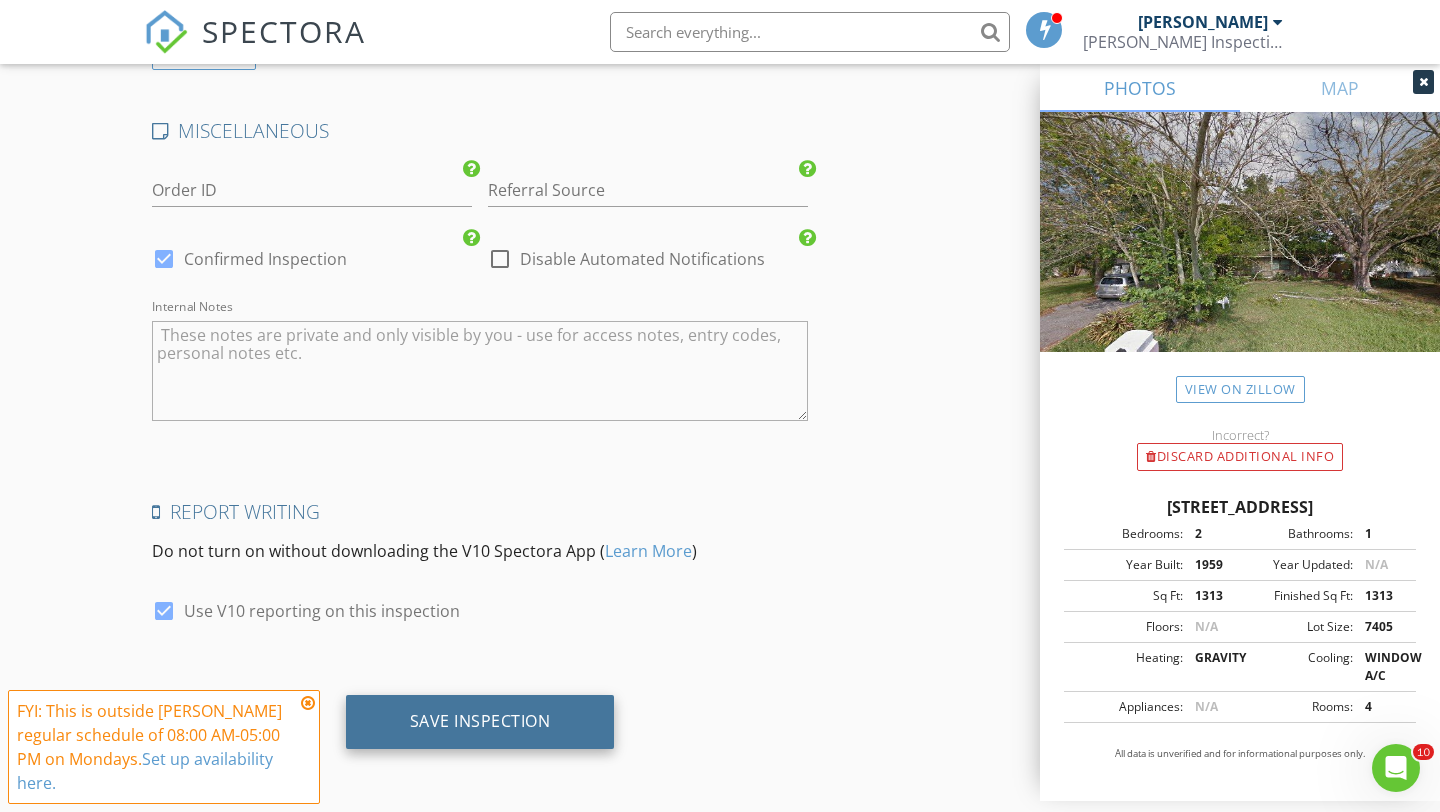 click on "Save Inspection" at bounding box center [480, 721] 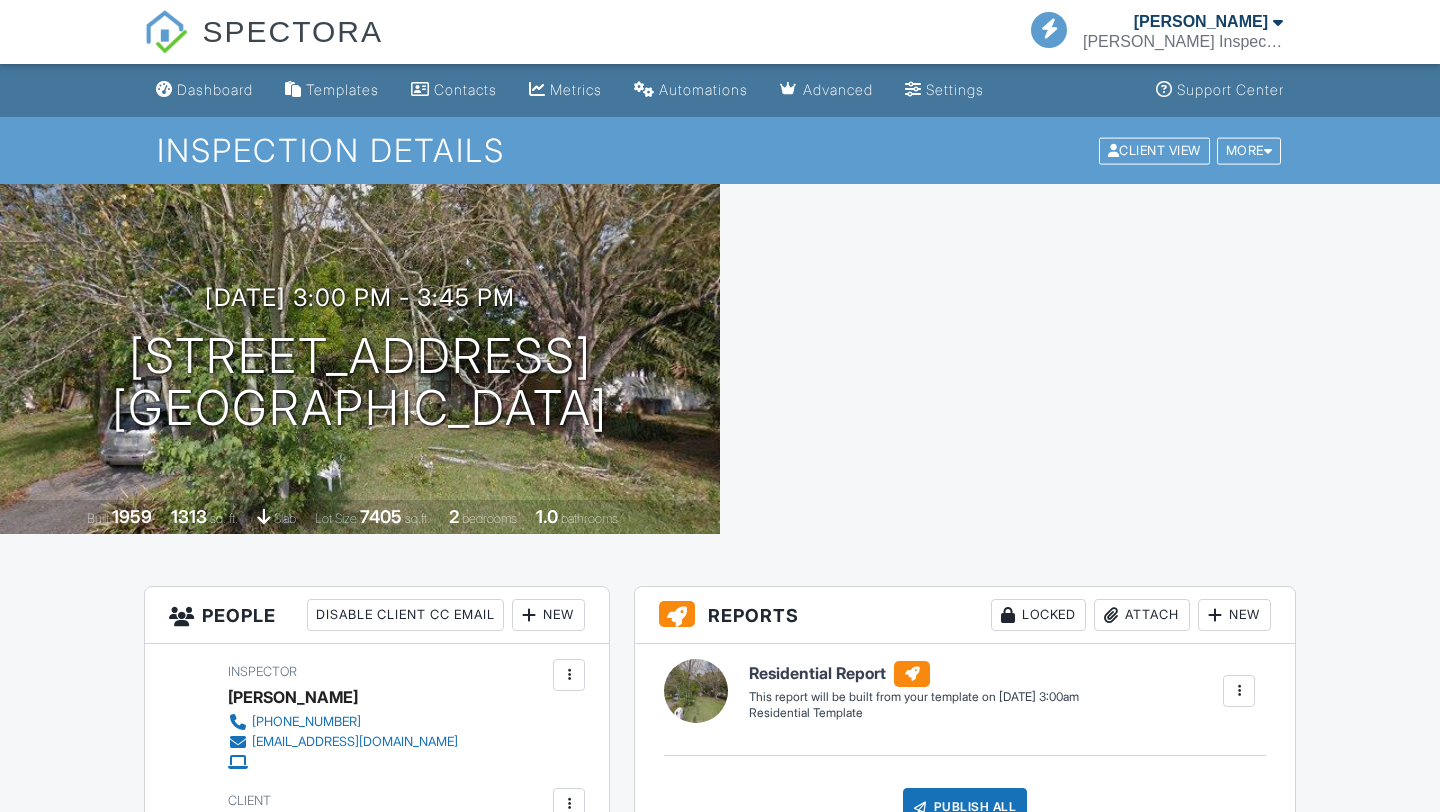 scroll, scrollTop: 0, scrollLeft: 0, axis: both 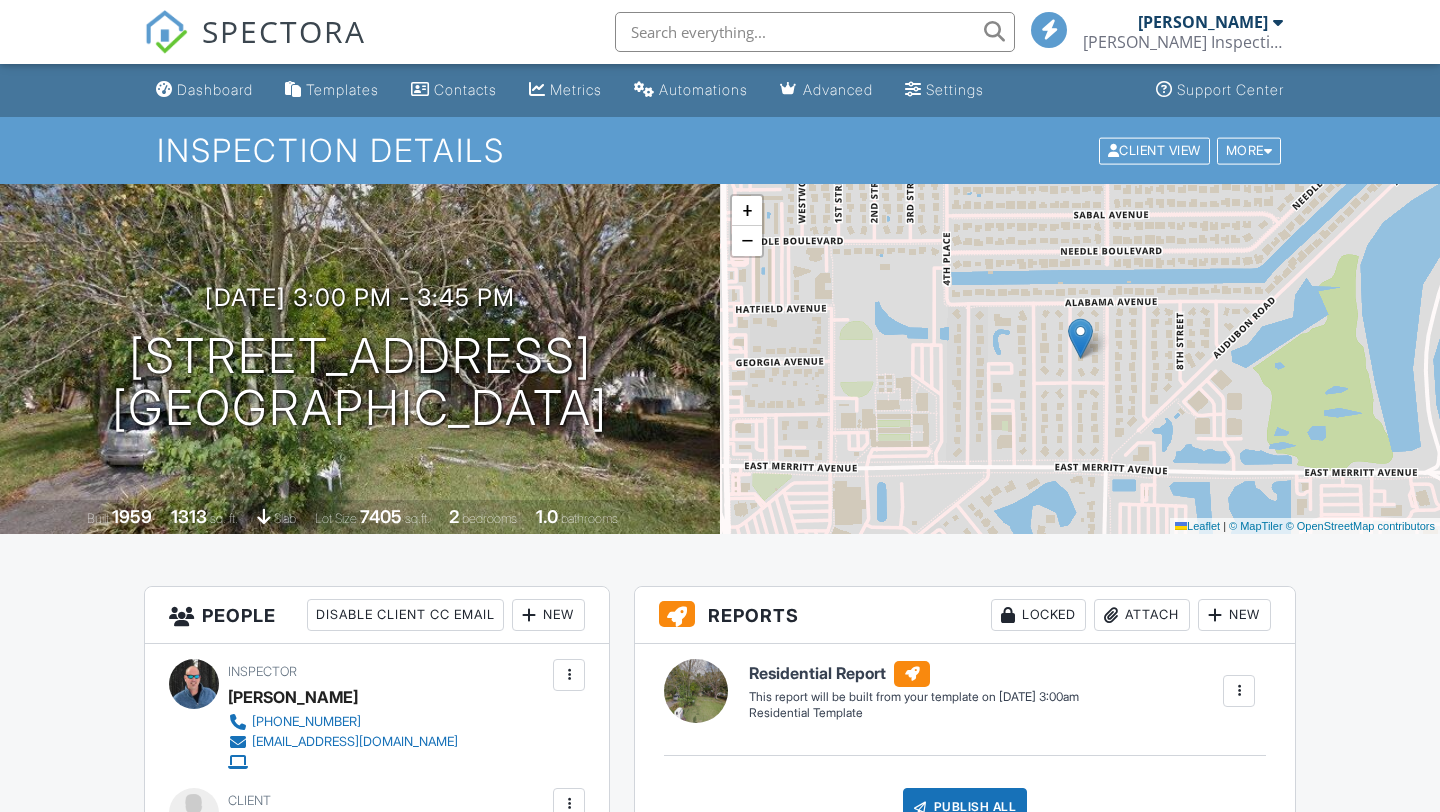 click on "Inspection Details" at bounding box center [720, 150] 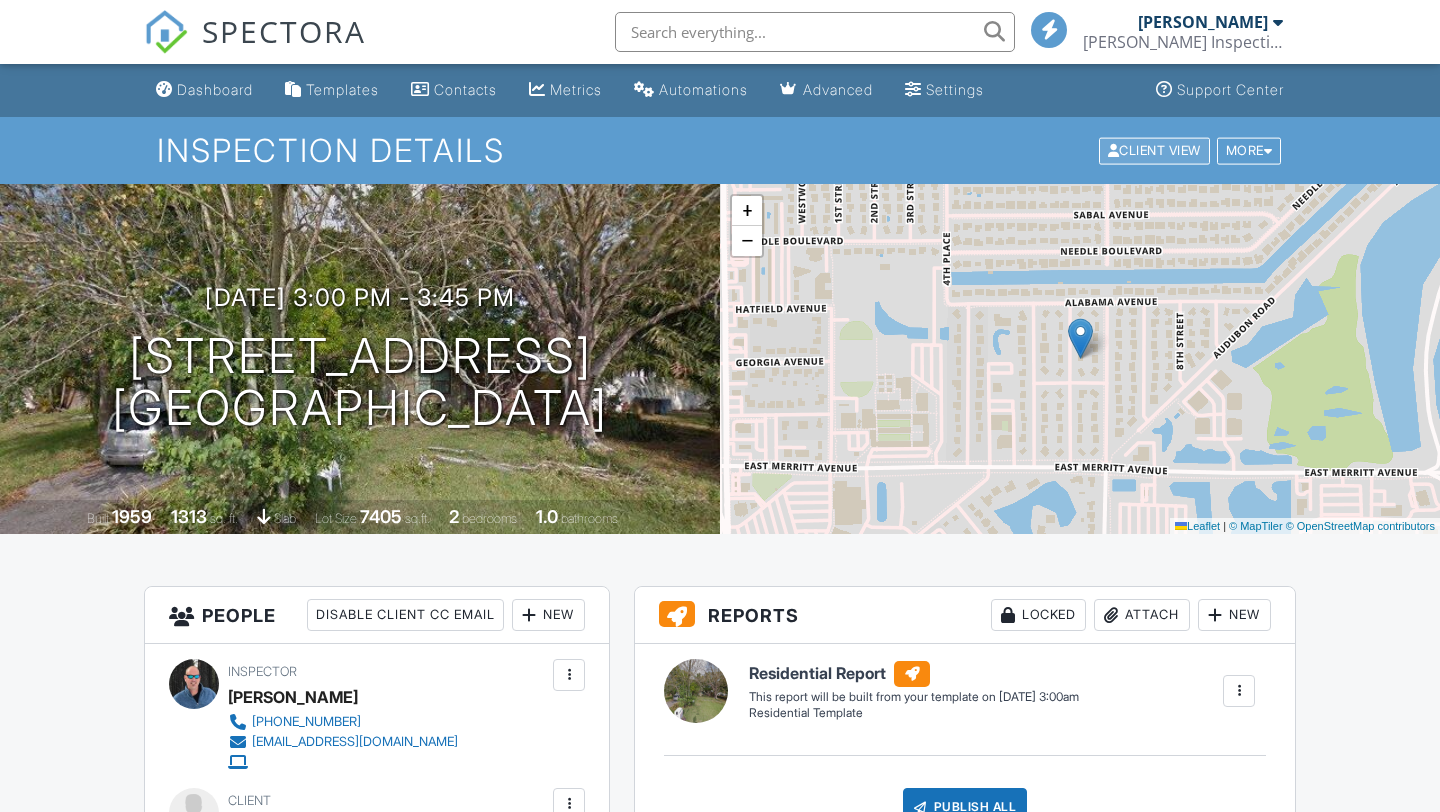 click on "Client View" at bounding box center [1154, 150] 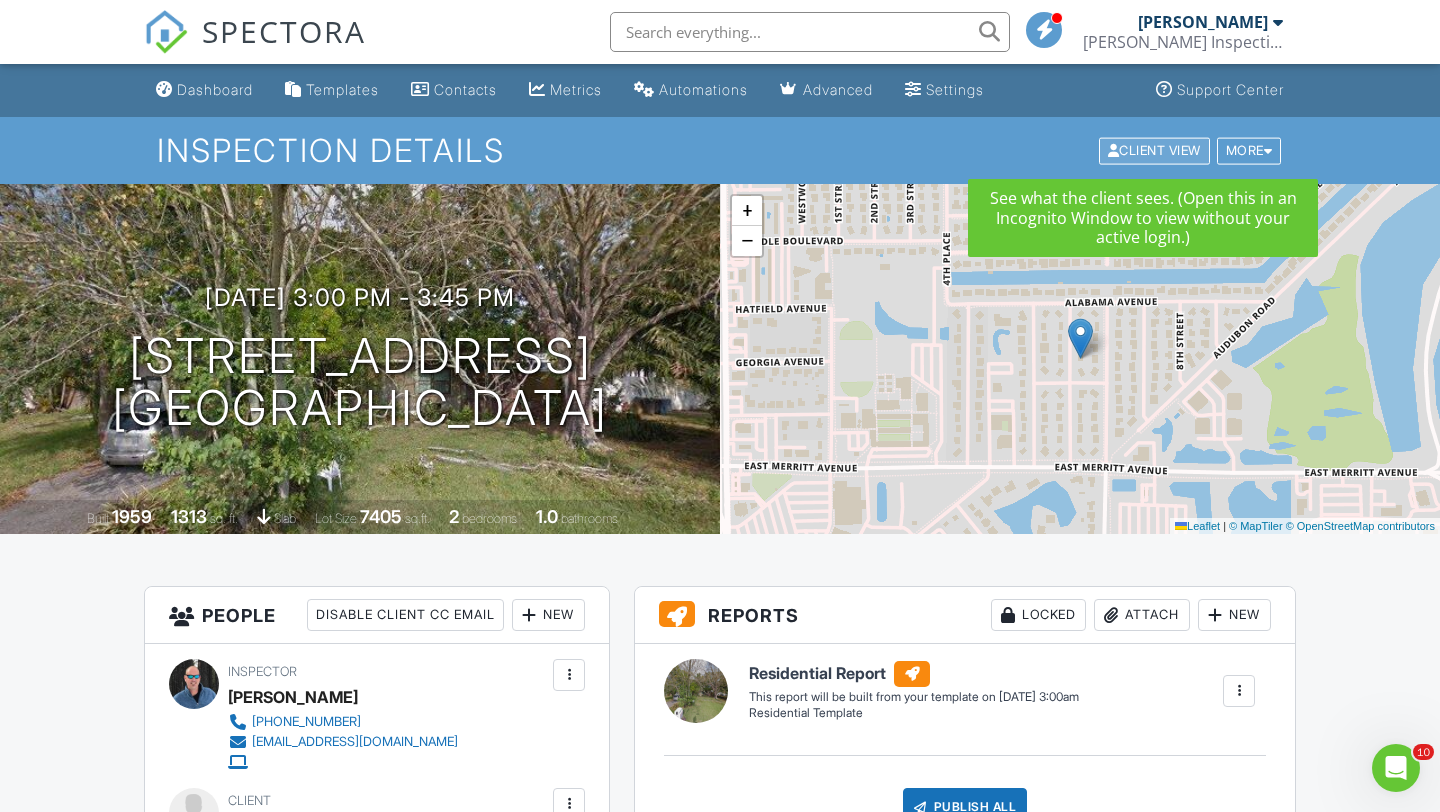 scroll, scrollTop: 0, scrollLeft: 0, axis: both 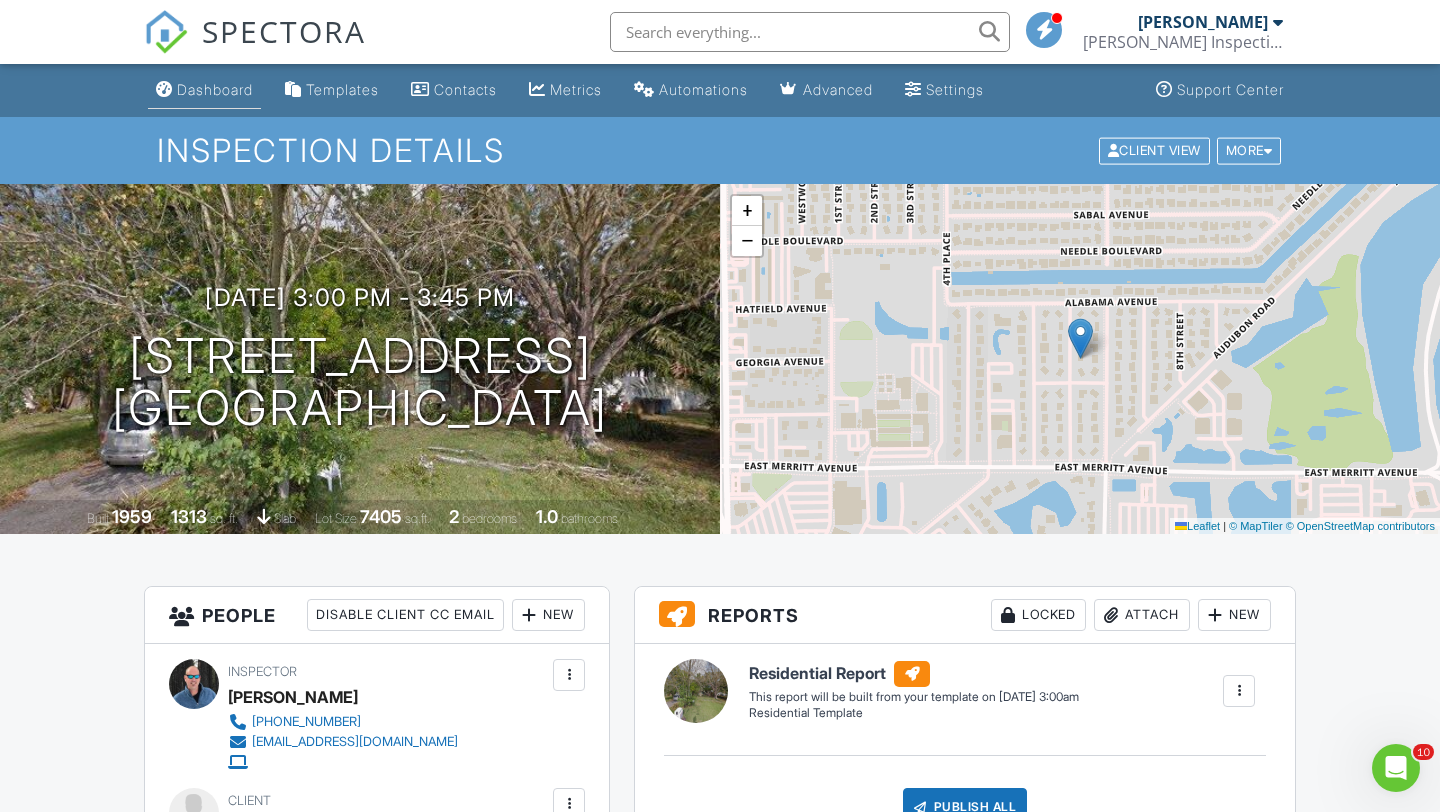 click on "Dashboard" at bounding box center [204, 90] 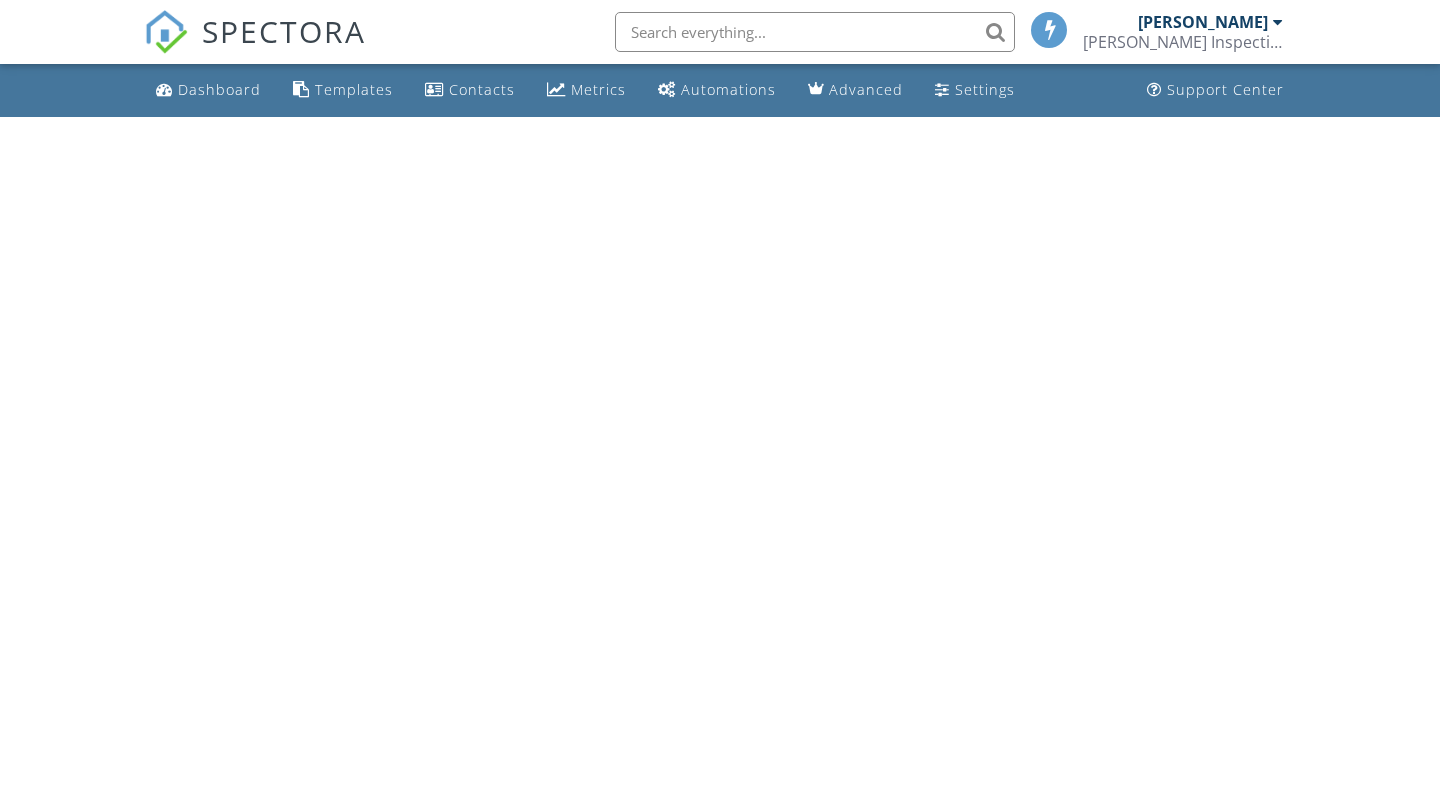 scroll, scrollTop: 0, scrollLeft: 0, axis: both 